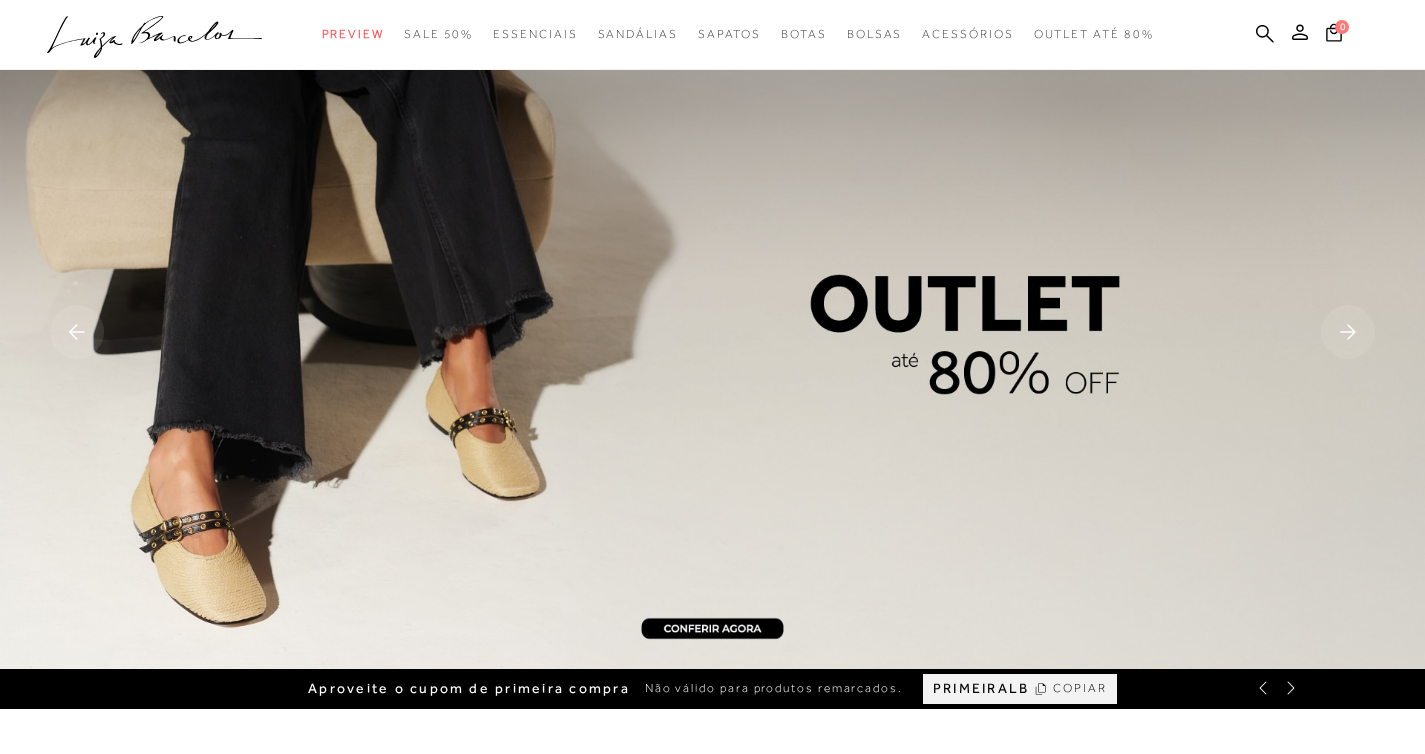 scroll, scrollTop: 0, scrollLeft: 0, axis: both 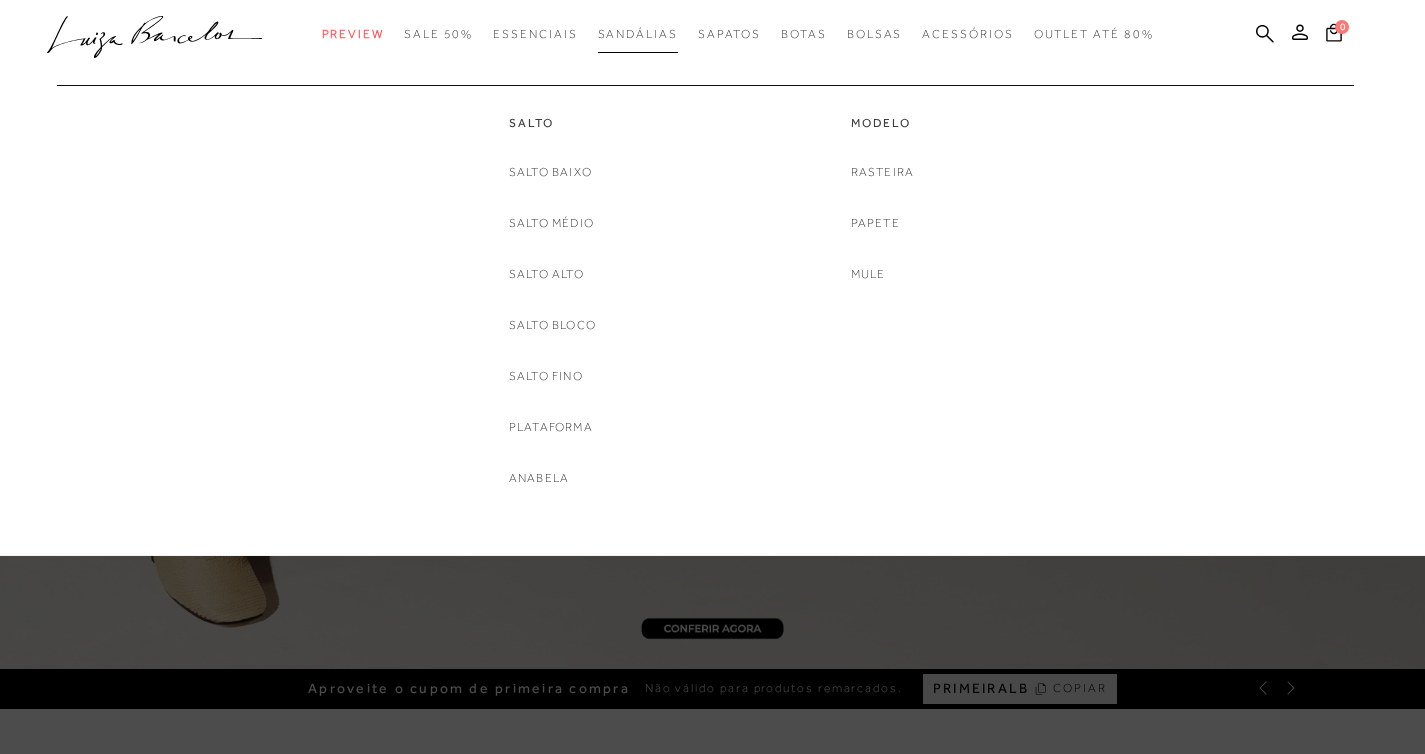 click on "Sandálias" at bounding box center [638, 34] 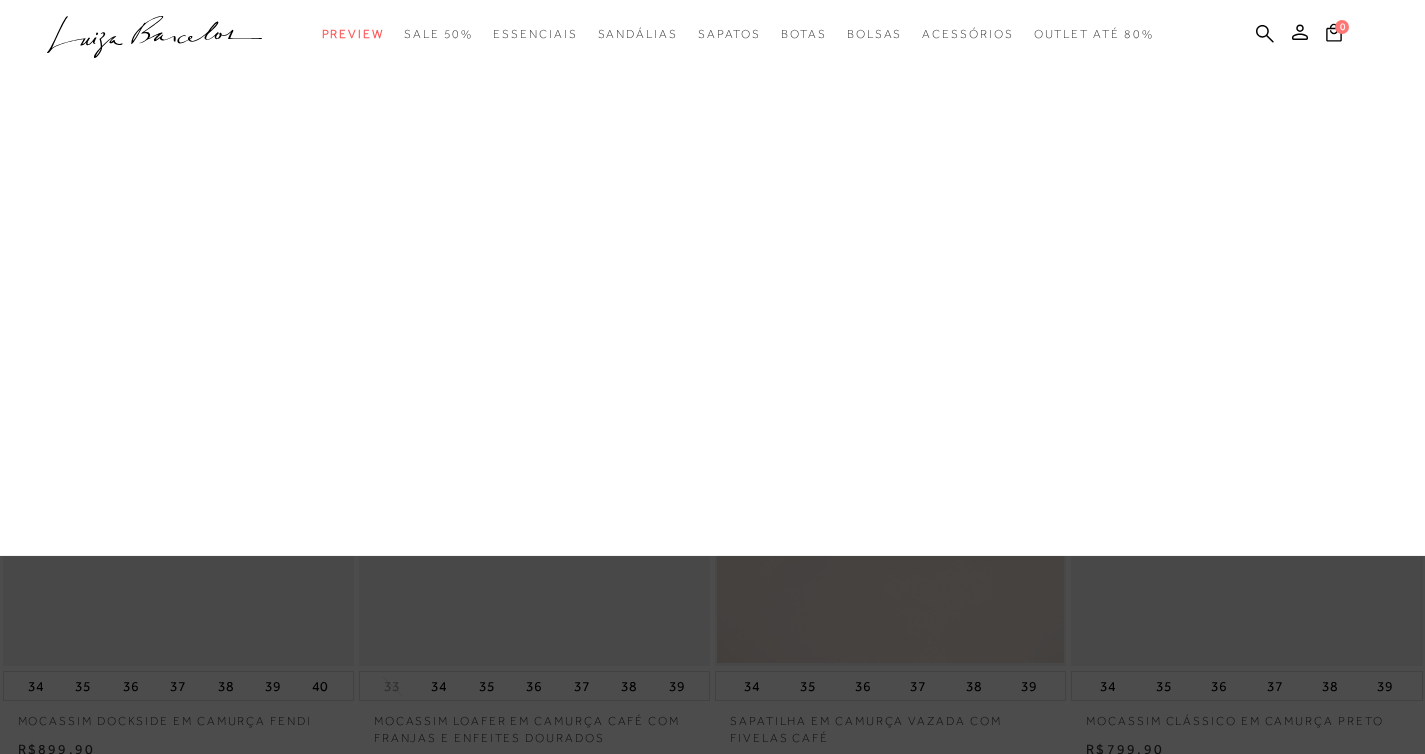 scroll, scrollTop: 0, scrollLeft: 0, axis: both 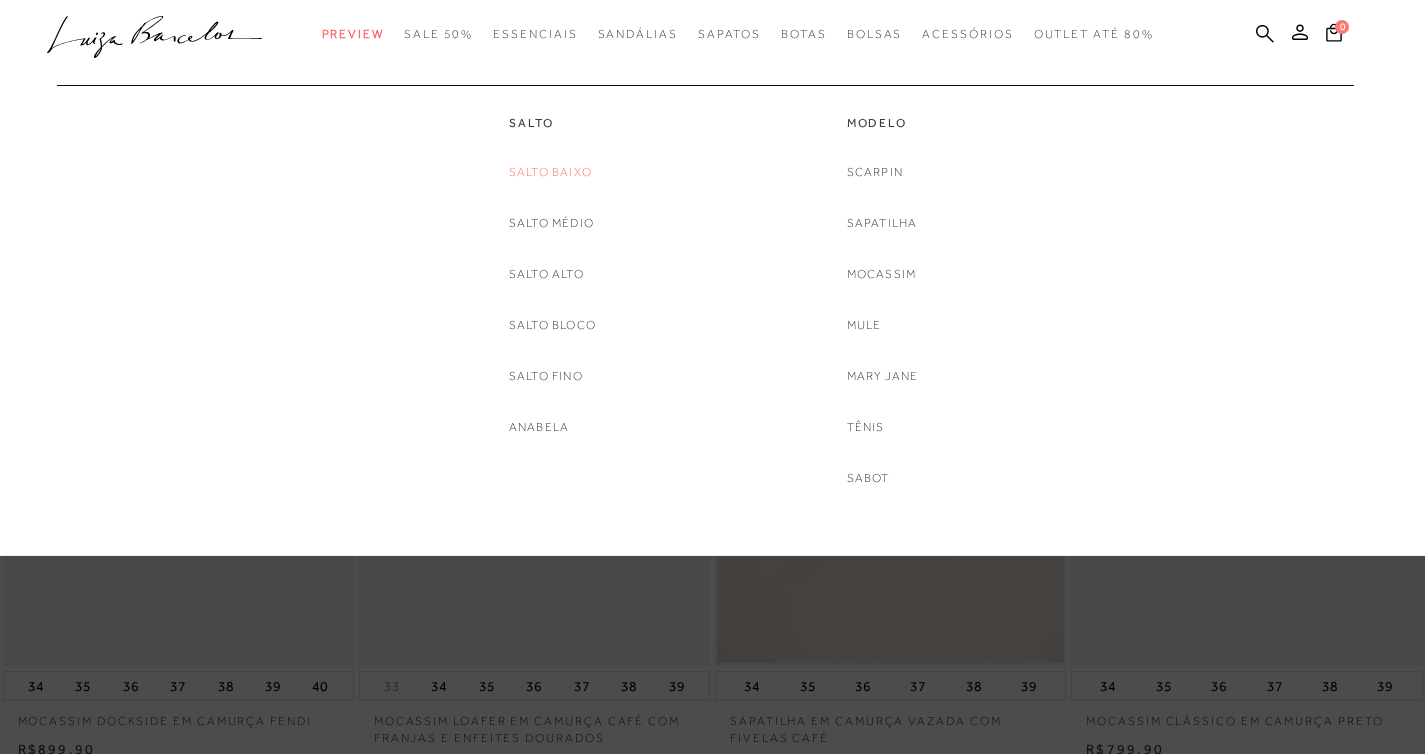 click on "Salto Baixo" at bounding box center (550, 172) 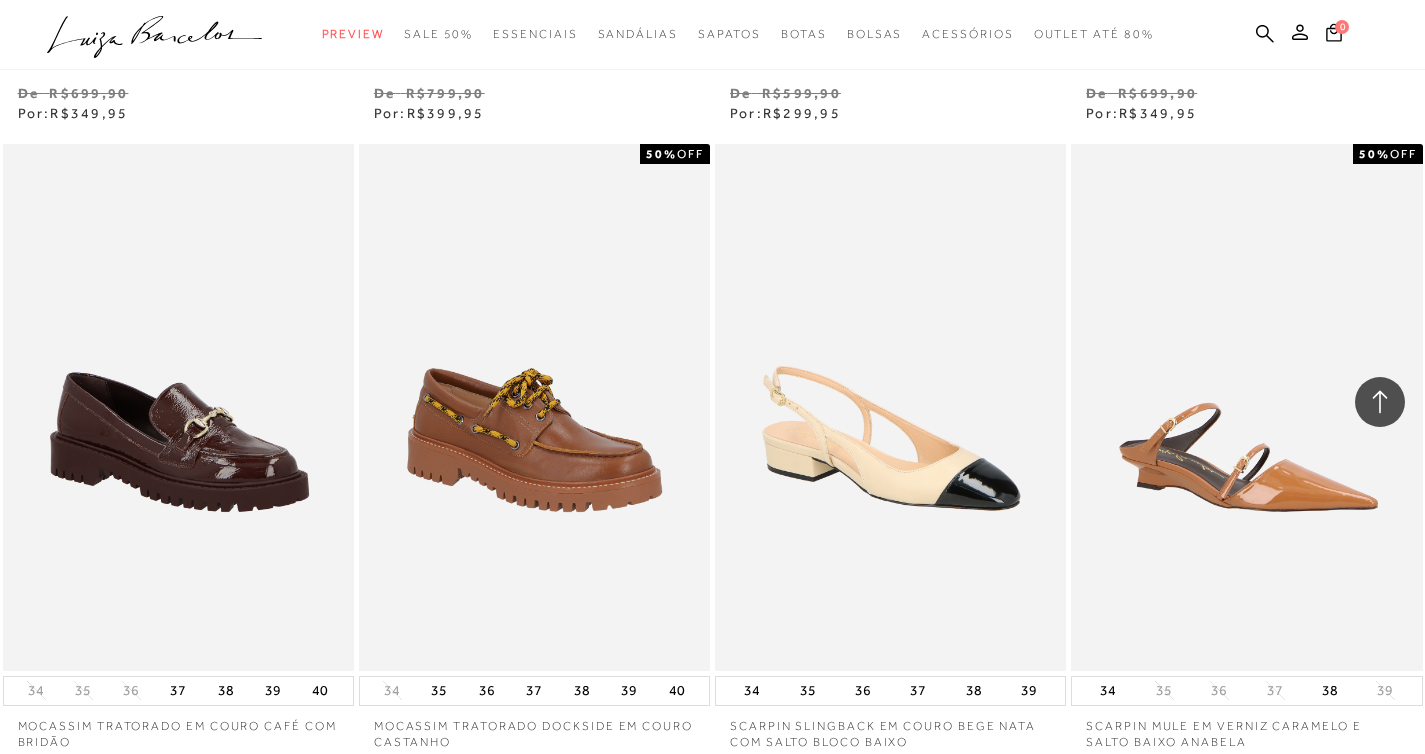 scroll, scrollTop: 3345, scrollLeft: 0, axis: vertical 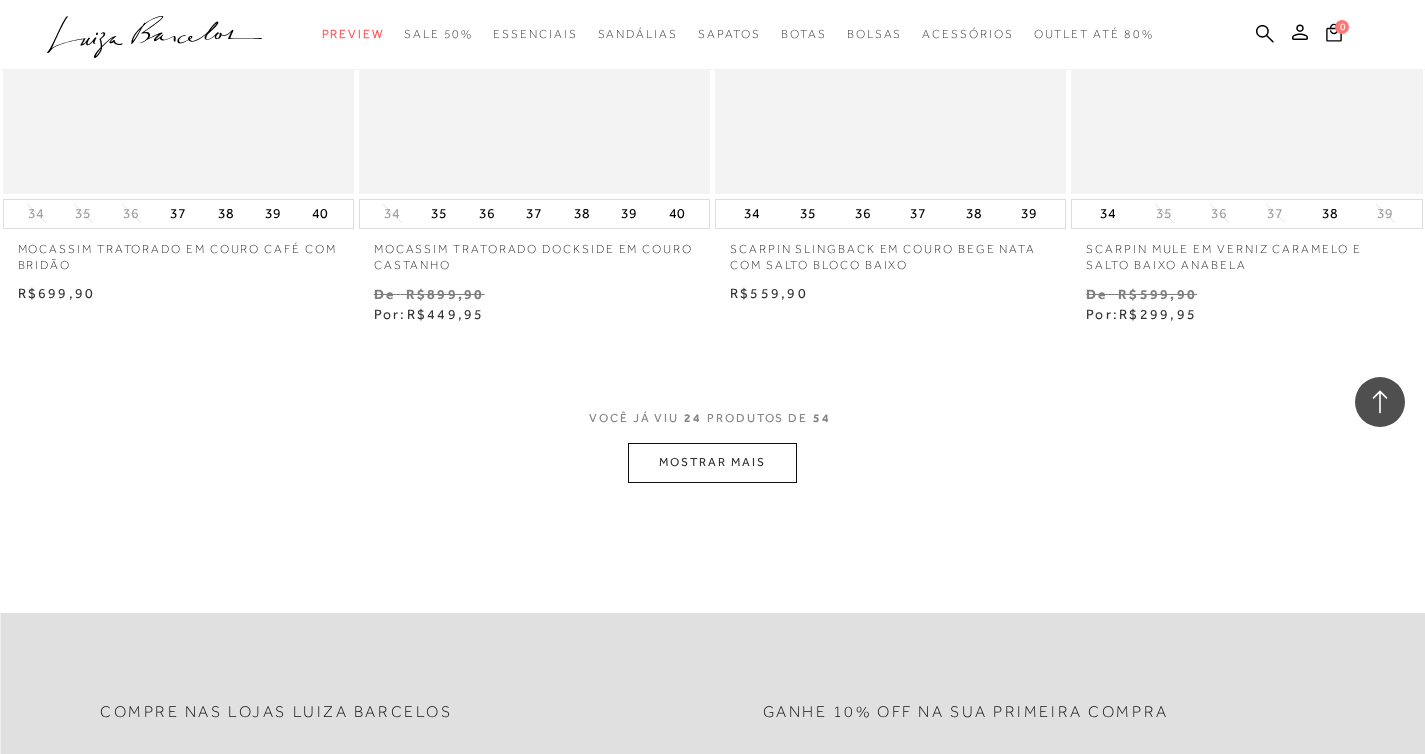 click on "MOSTRAR MAIS" at bounding box center (712, 462) 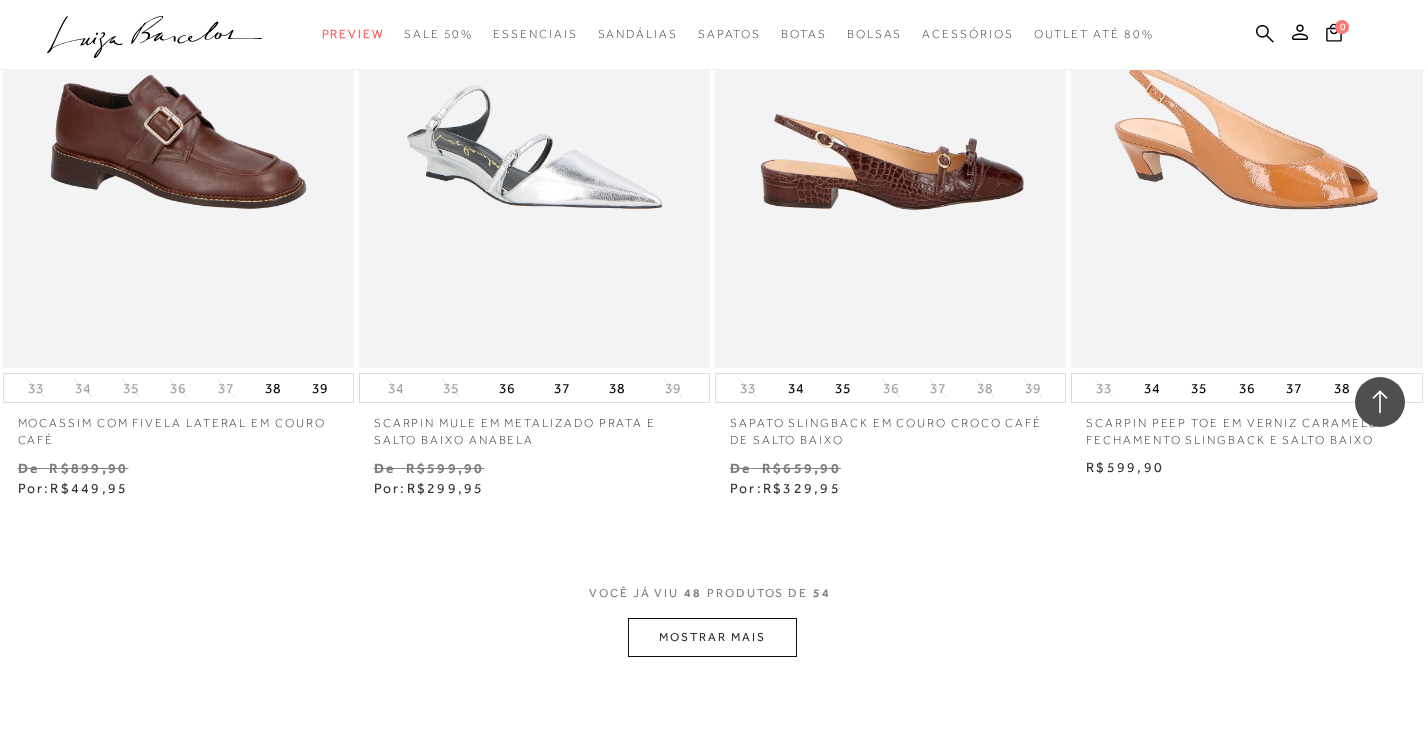 scroll, scrollTop: 7734, scrollLeft: 0, axis: vertical 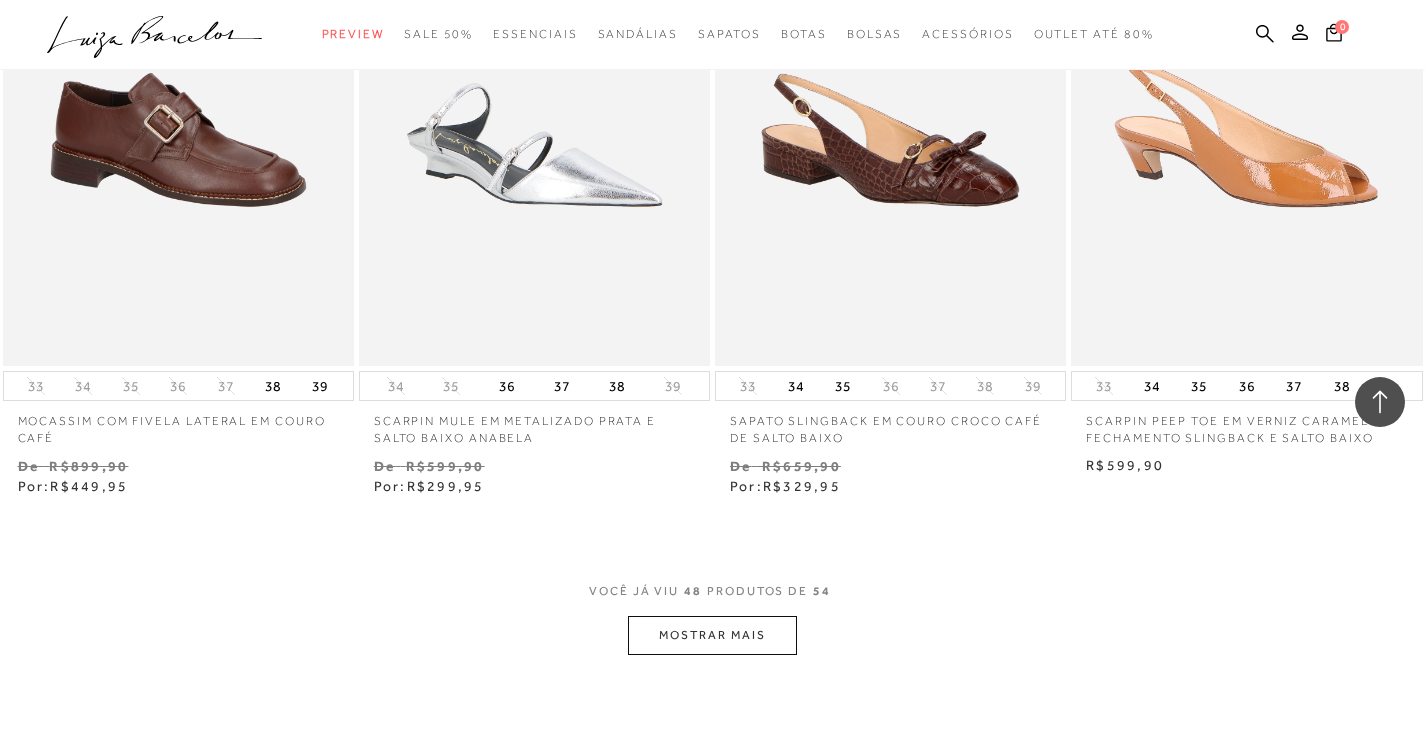 click on "MOSTRAR MAIS" at bounding box center (712, 635) 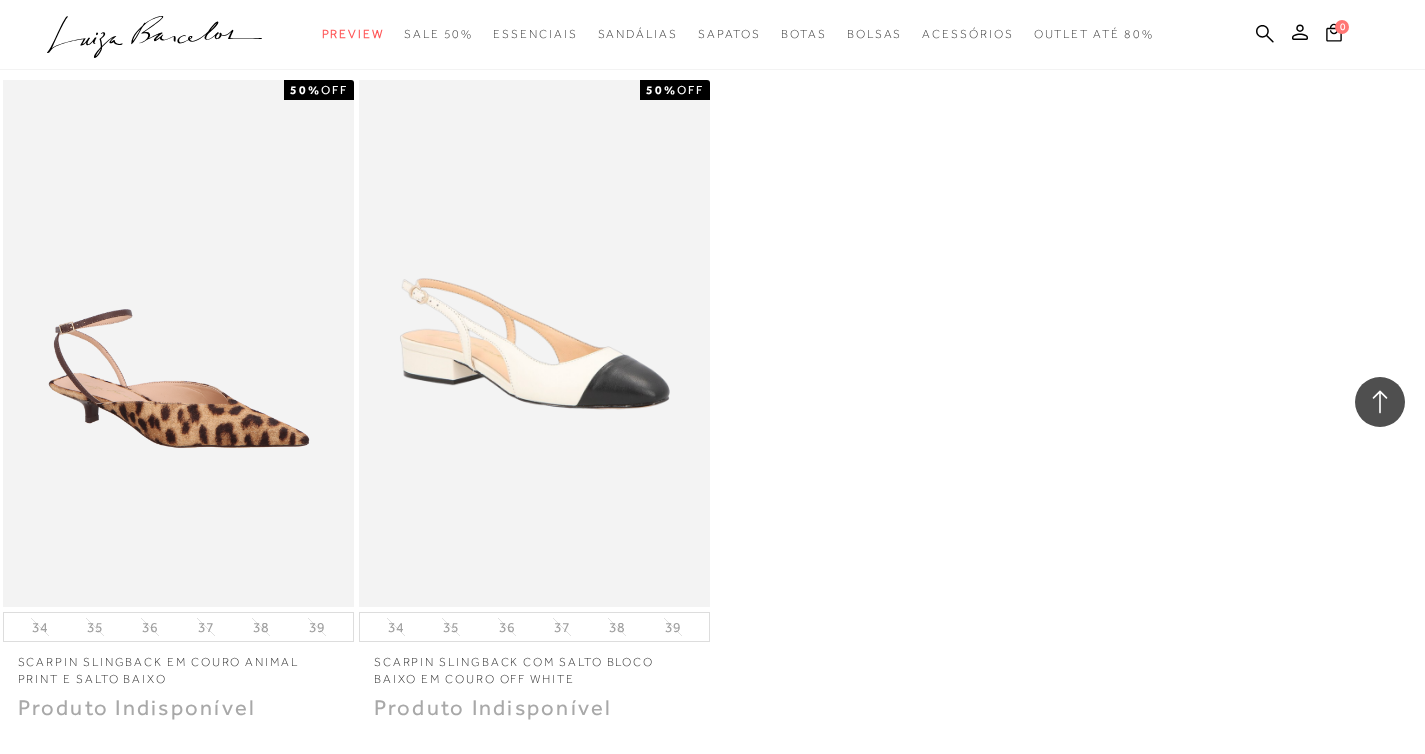 scroll, scrollTop: 8852, scrollLeft: 0, axis: vertical 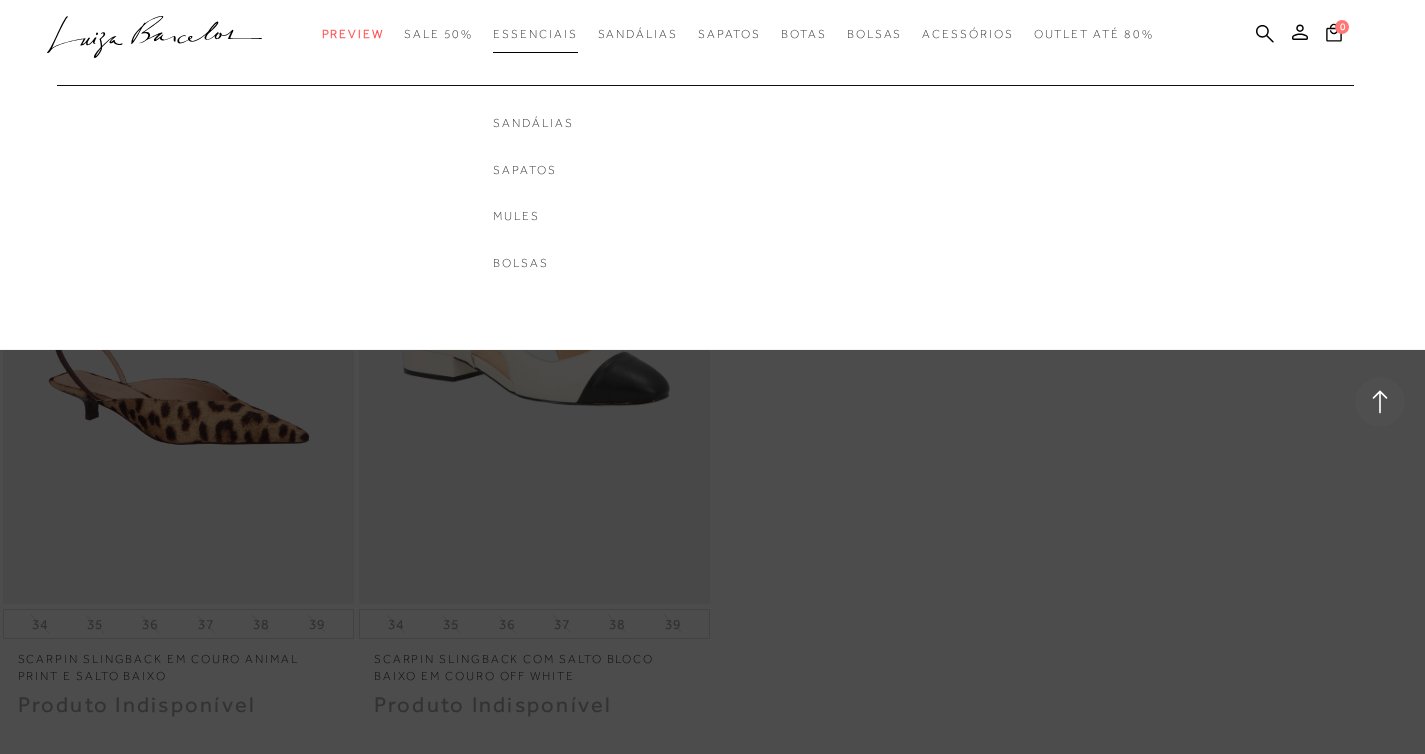 click on "Essenciais" at bounding box center (535, 34) 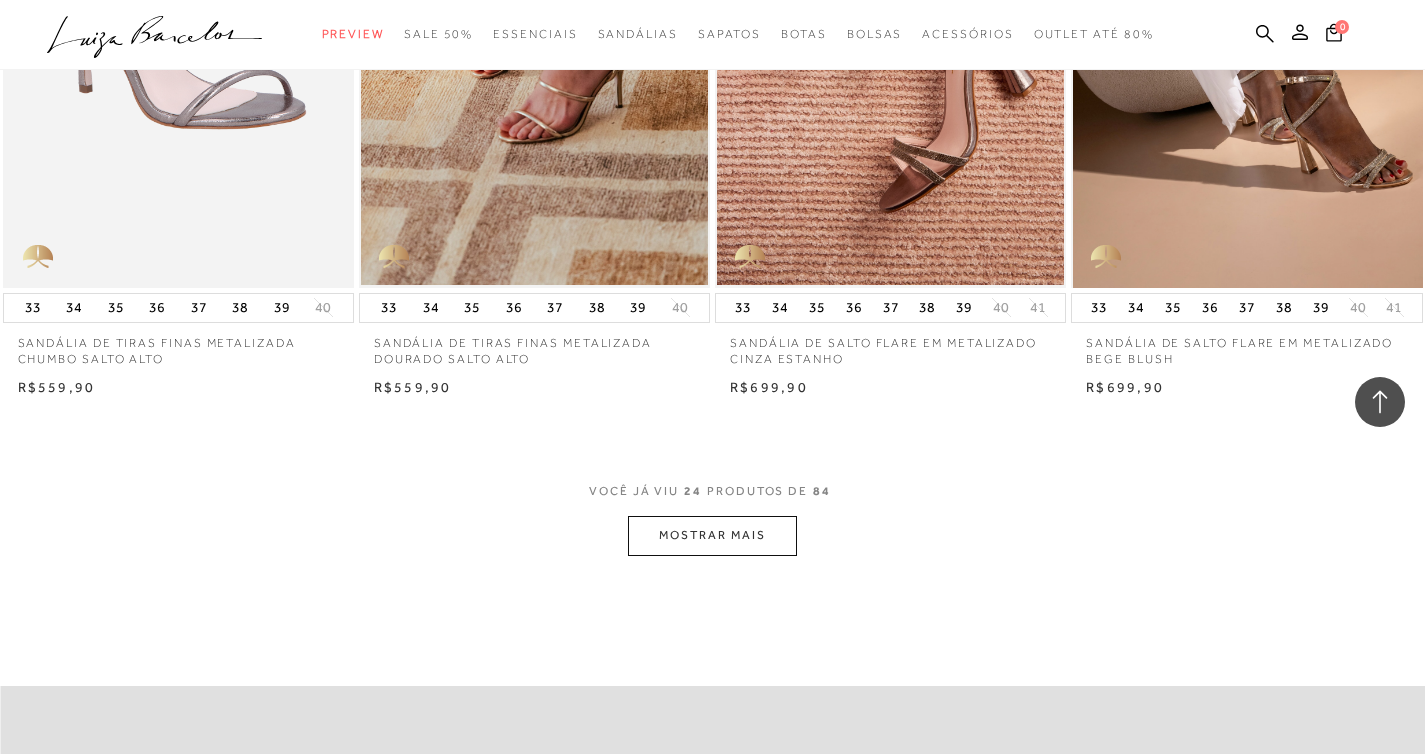 scroll, scrollTop: 3688, scrollLeft: 0, axis: vertical 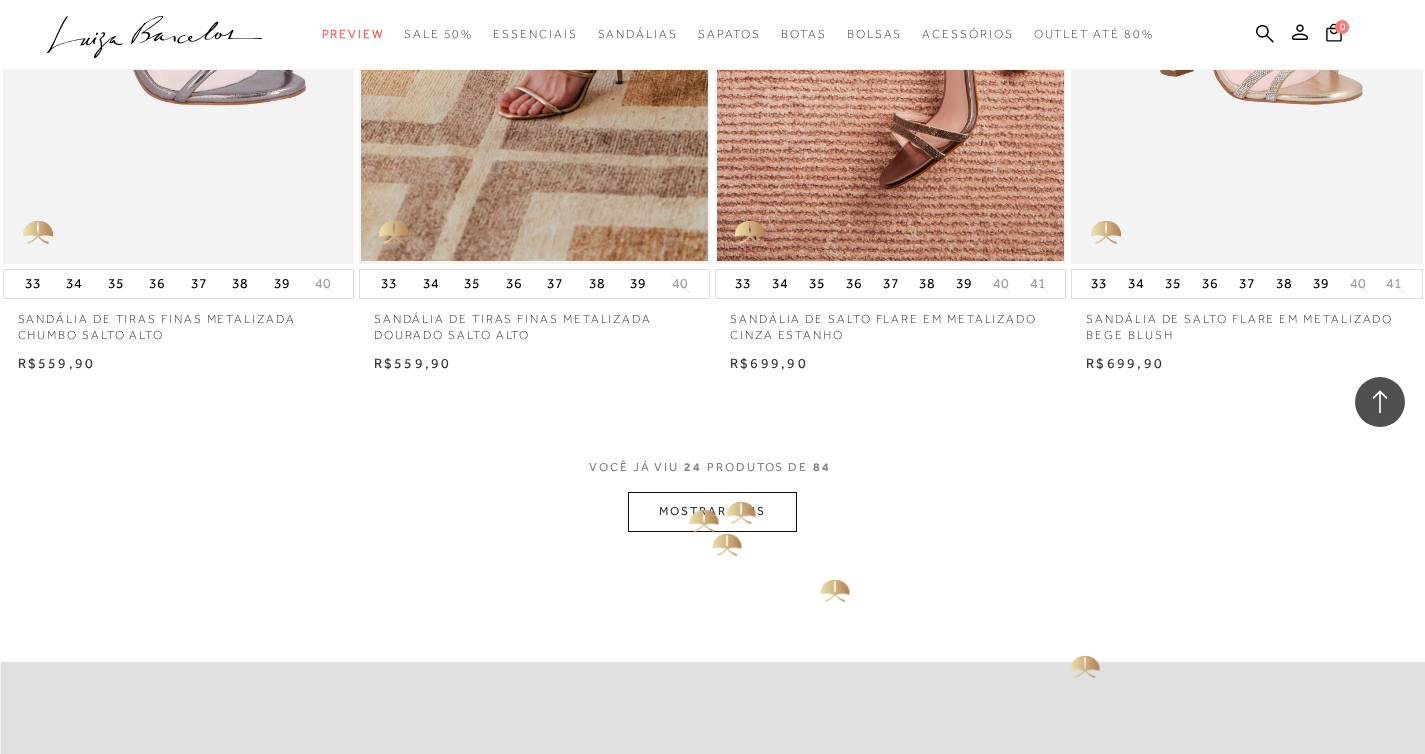 click on "MOSTRAR MAIS" at bounding box center [712, 511] 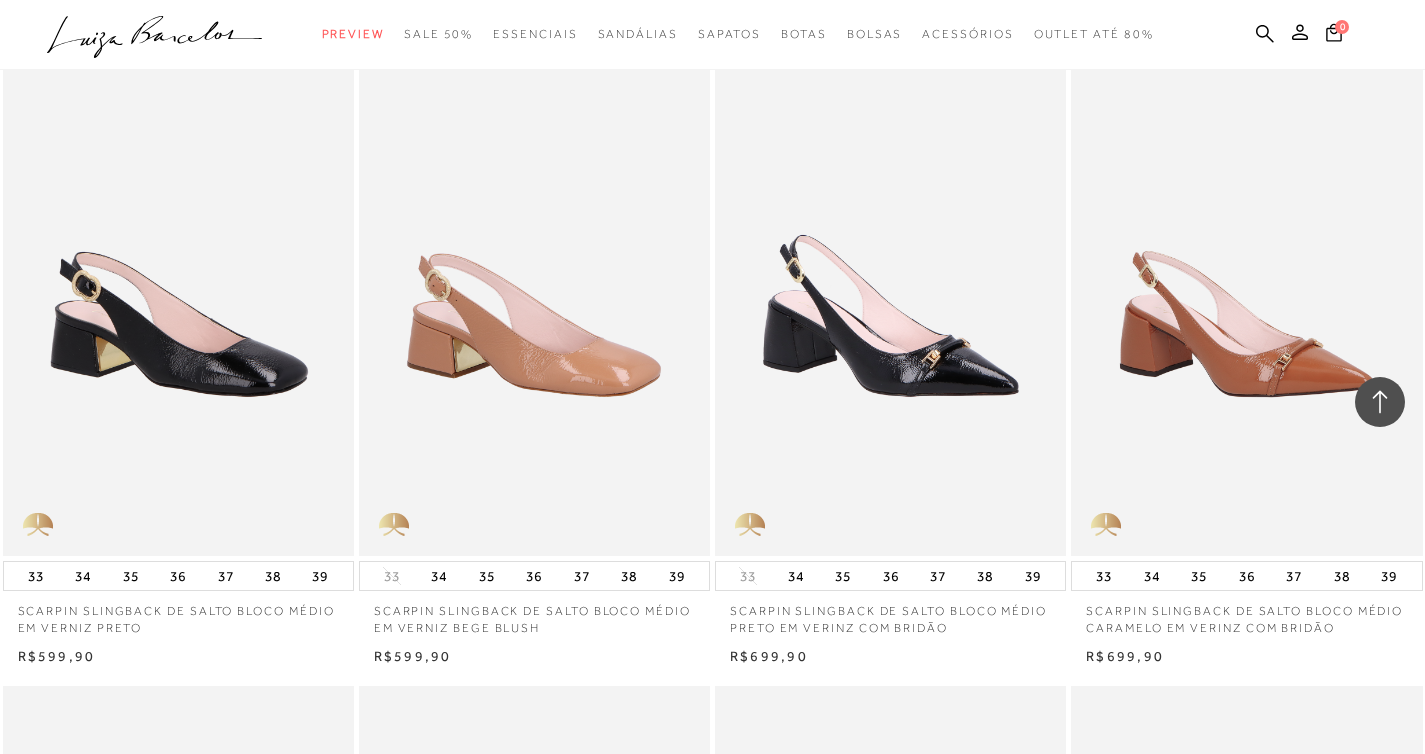 scroll, scrollTop: 6684, scrollLeft: 0, axis: vertical 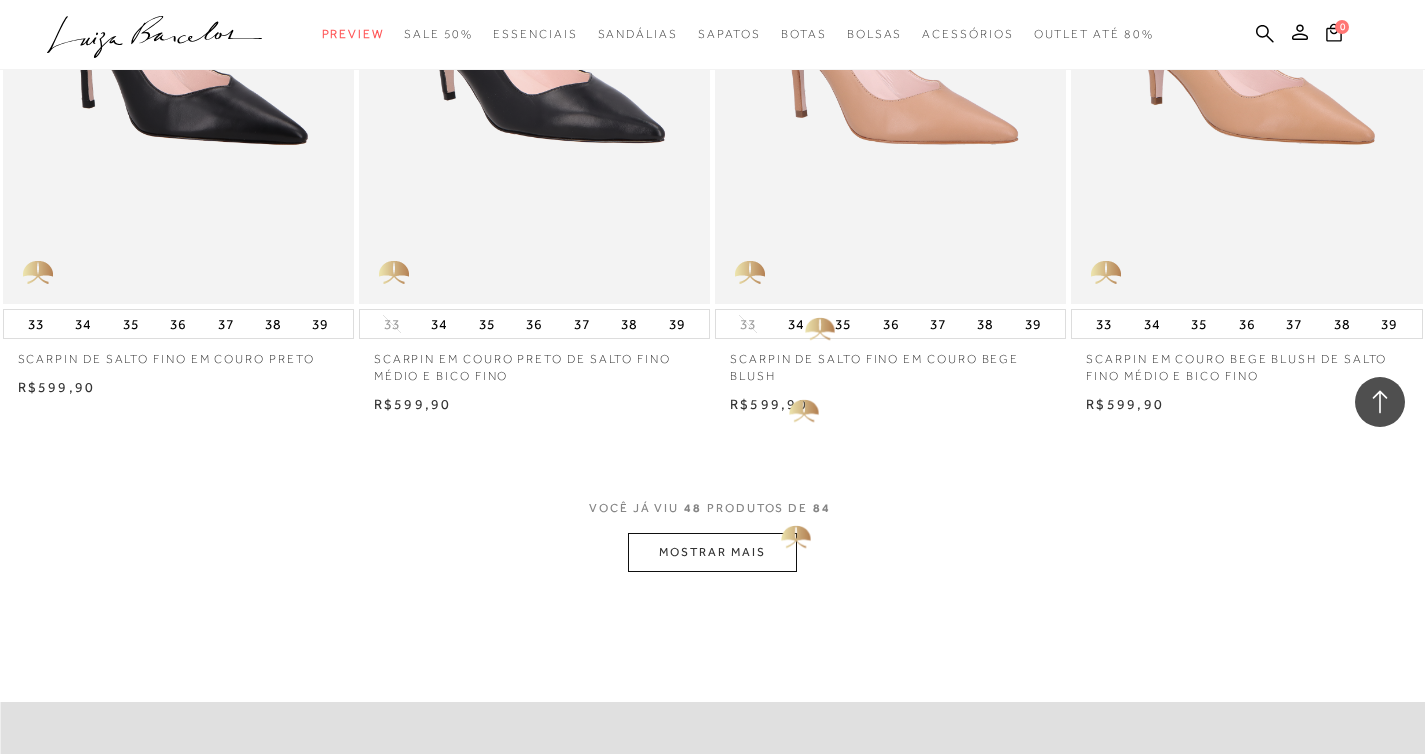 click on "MOSTRAR MAIS" at bounding box center [712, 552] 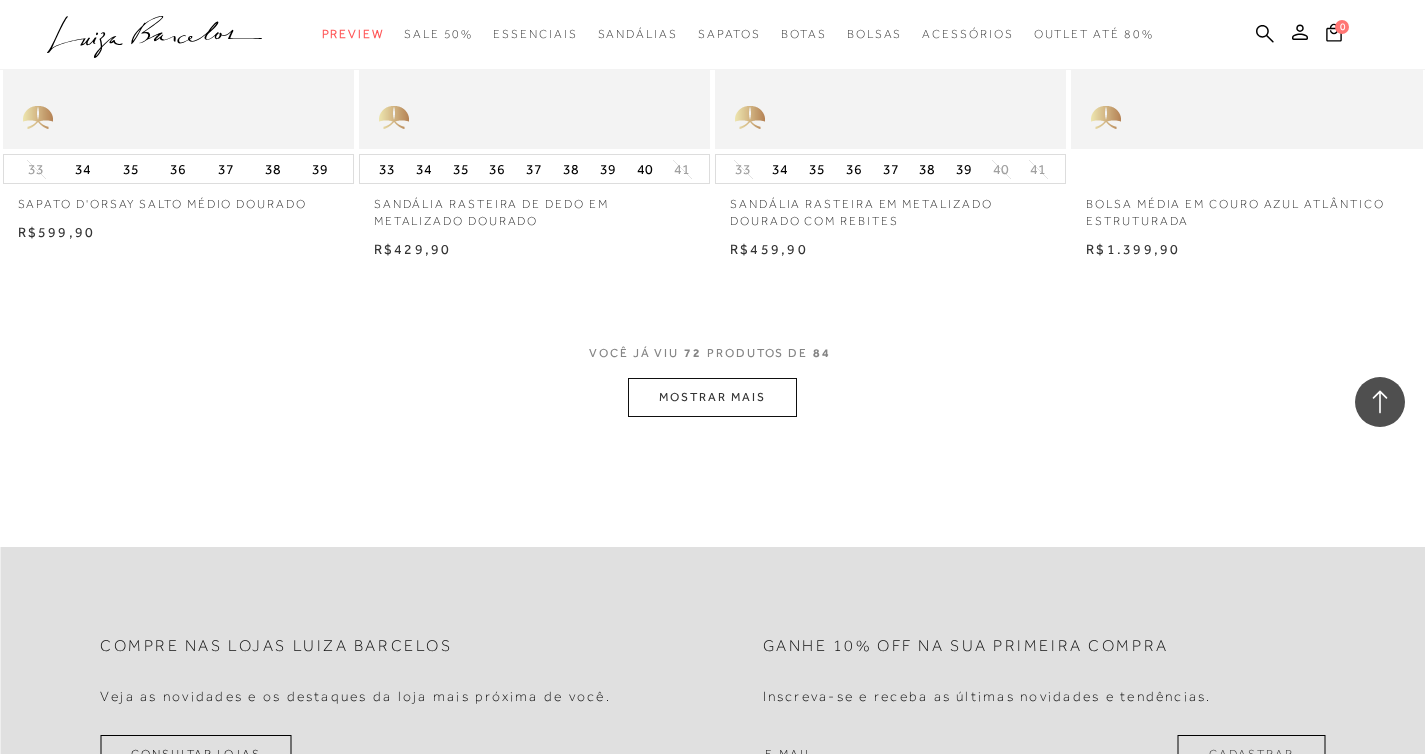 scroll, scrollTop: 11727, scrollLeft: 0, axis: vertical 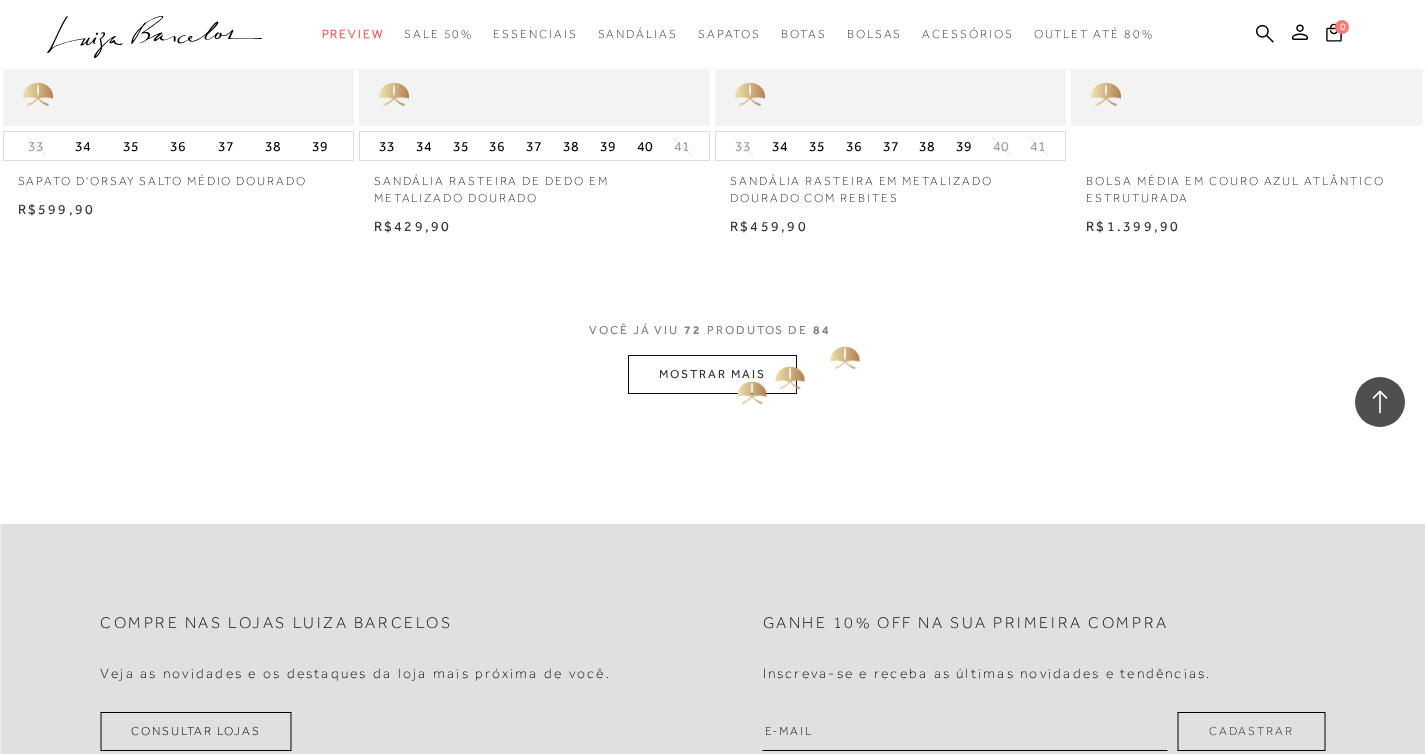 click on "MOSTRAR MAIS" at bounding box center [712, 374] 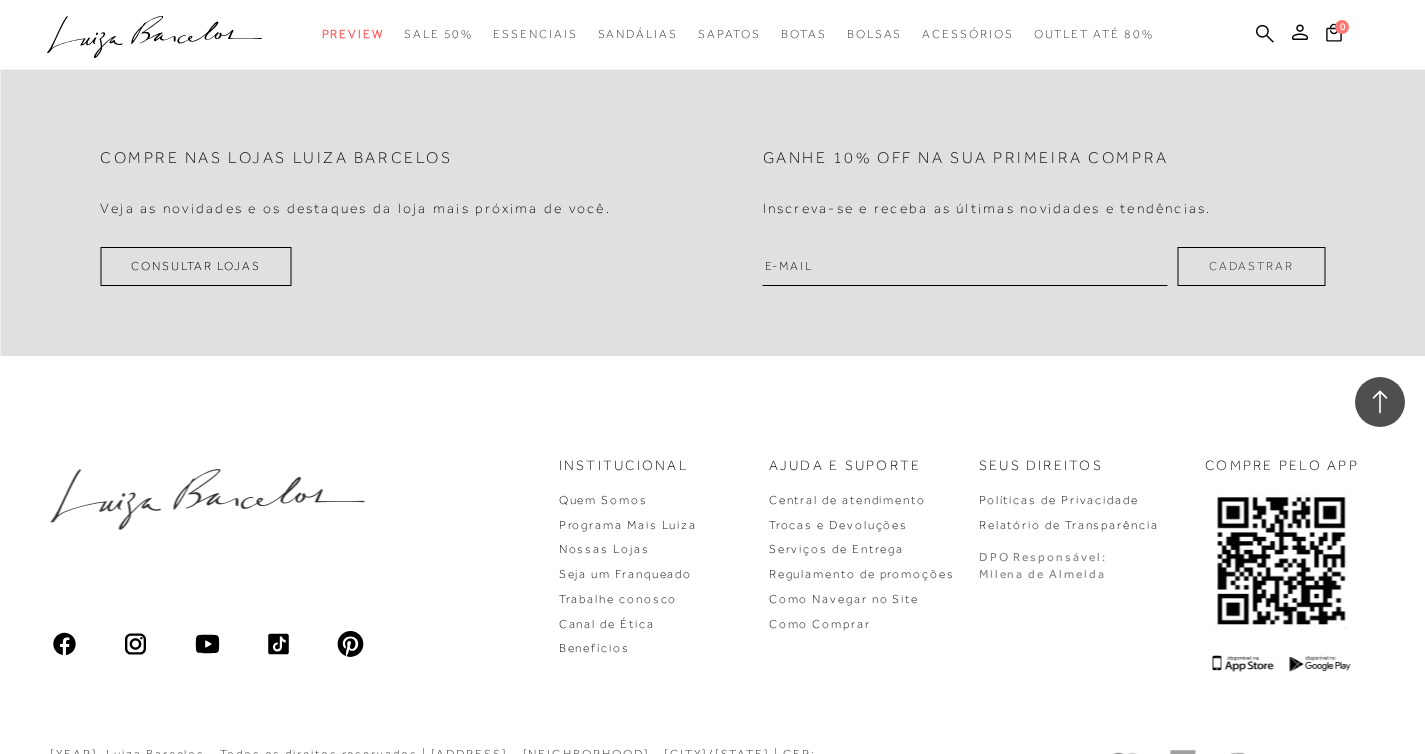 scroll, scrollTop: 13992, scrollLeft: 0, axis: vertical 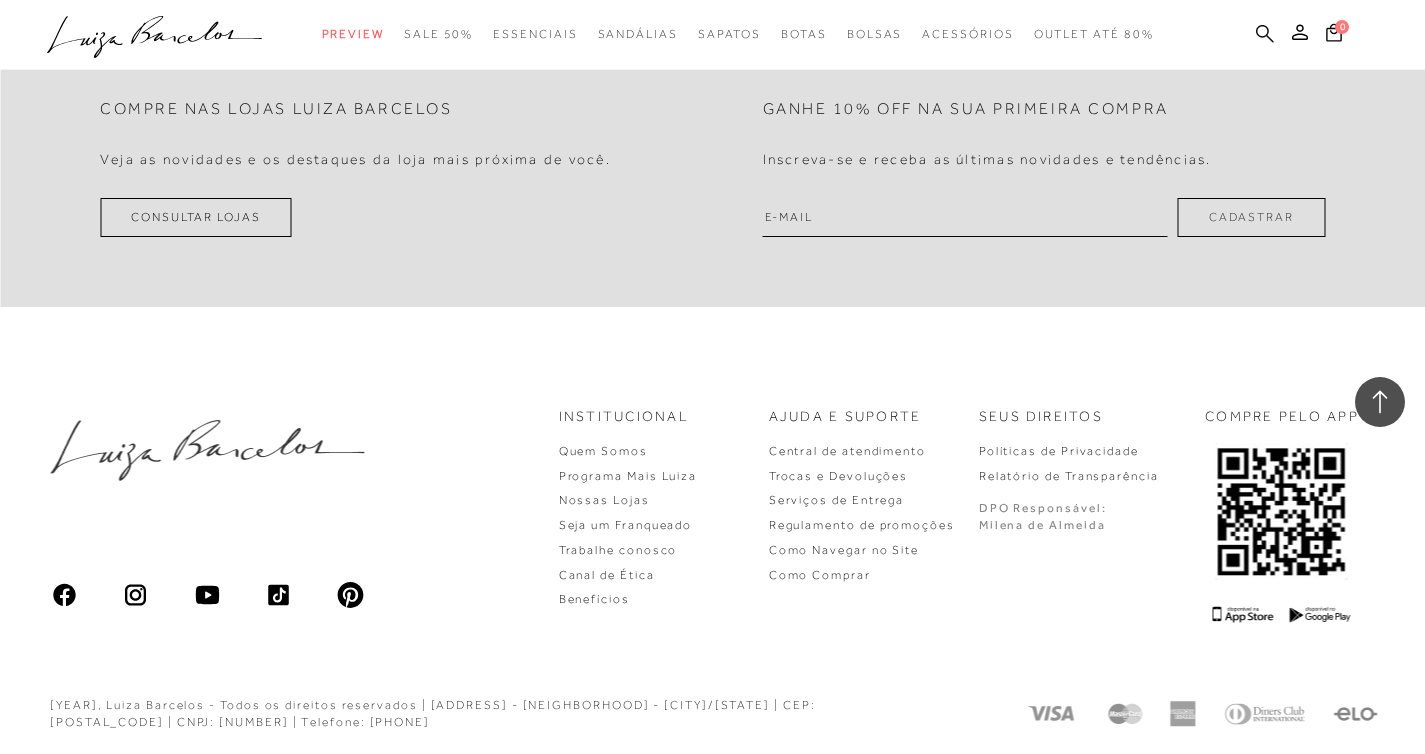 click 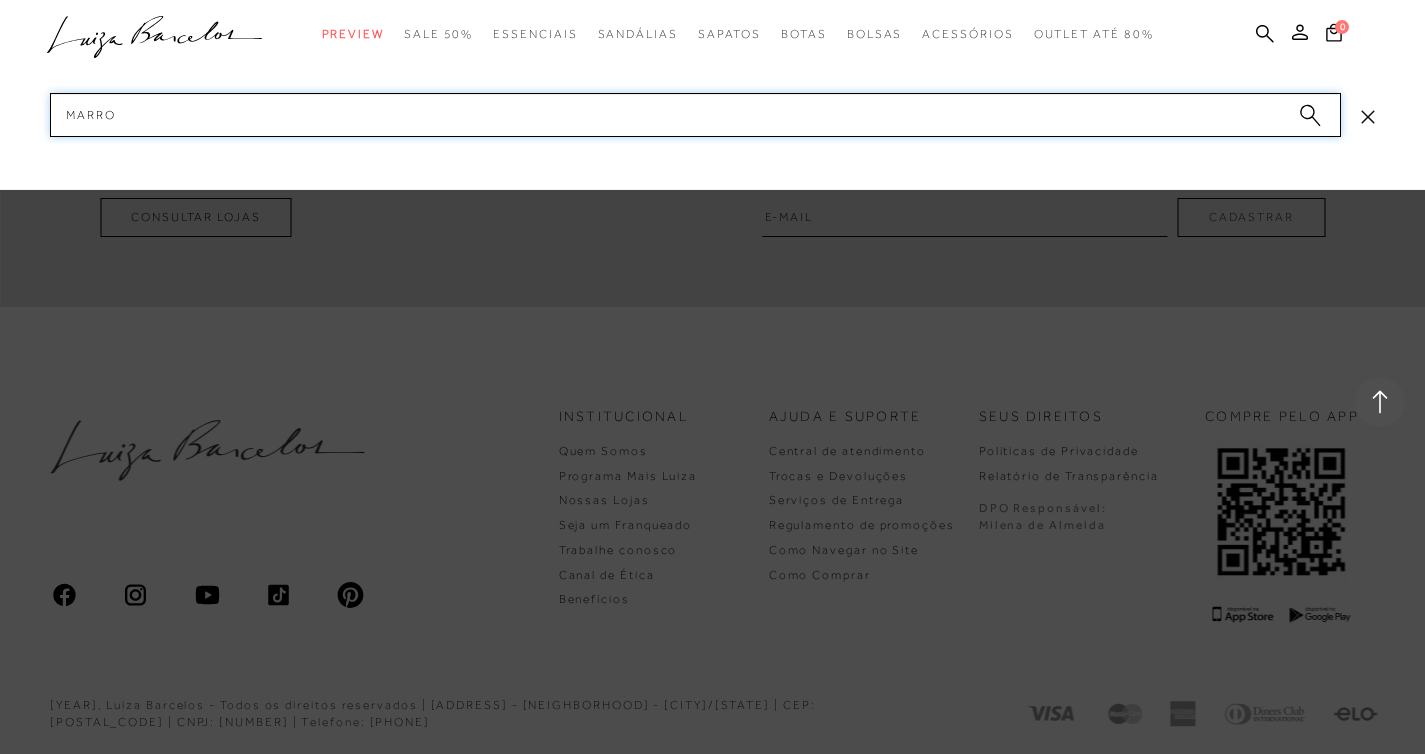 type on "marrom" 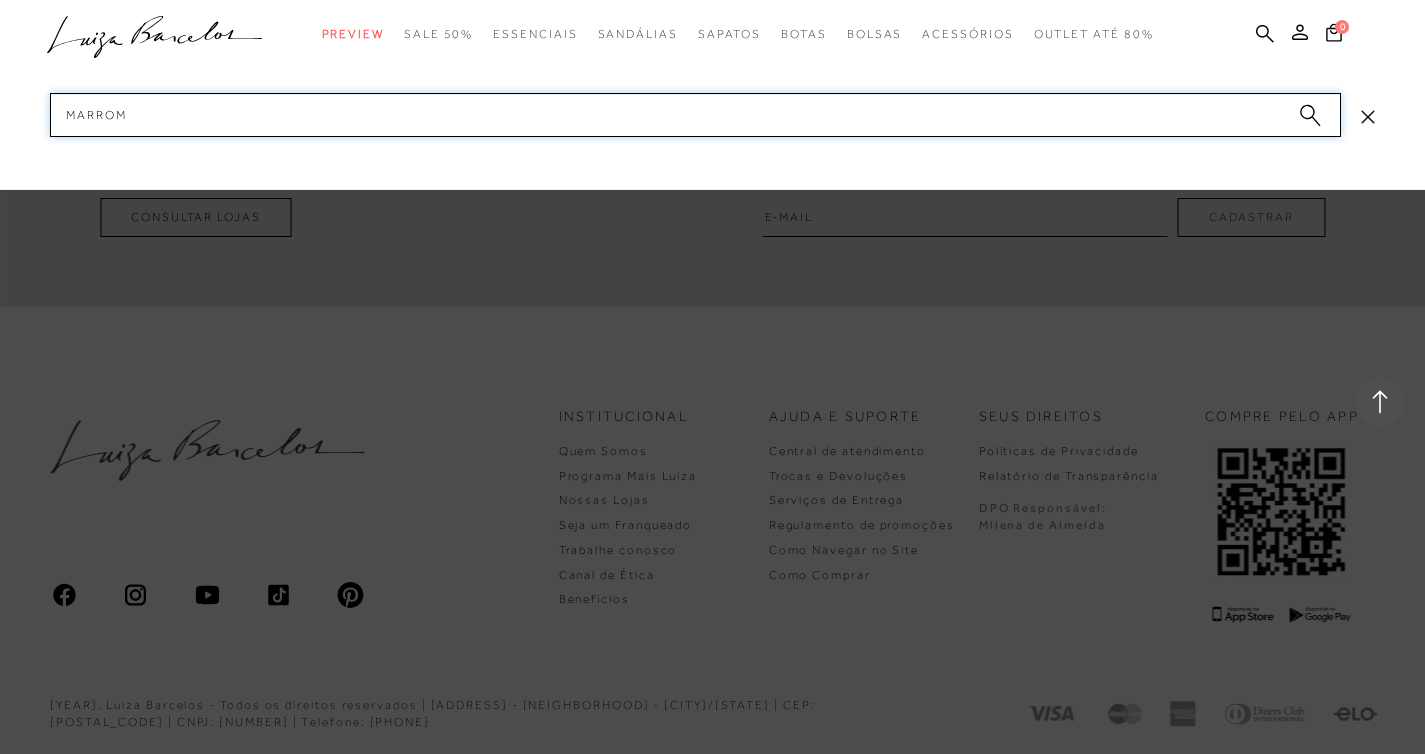 type 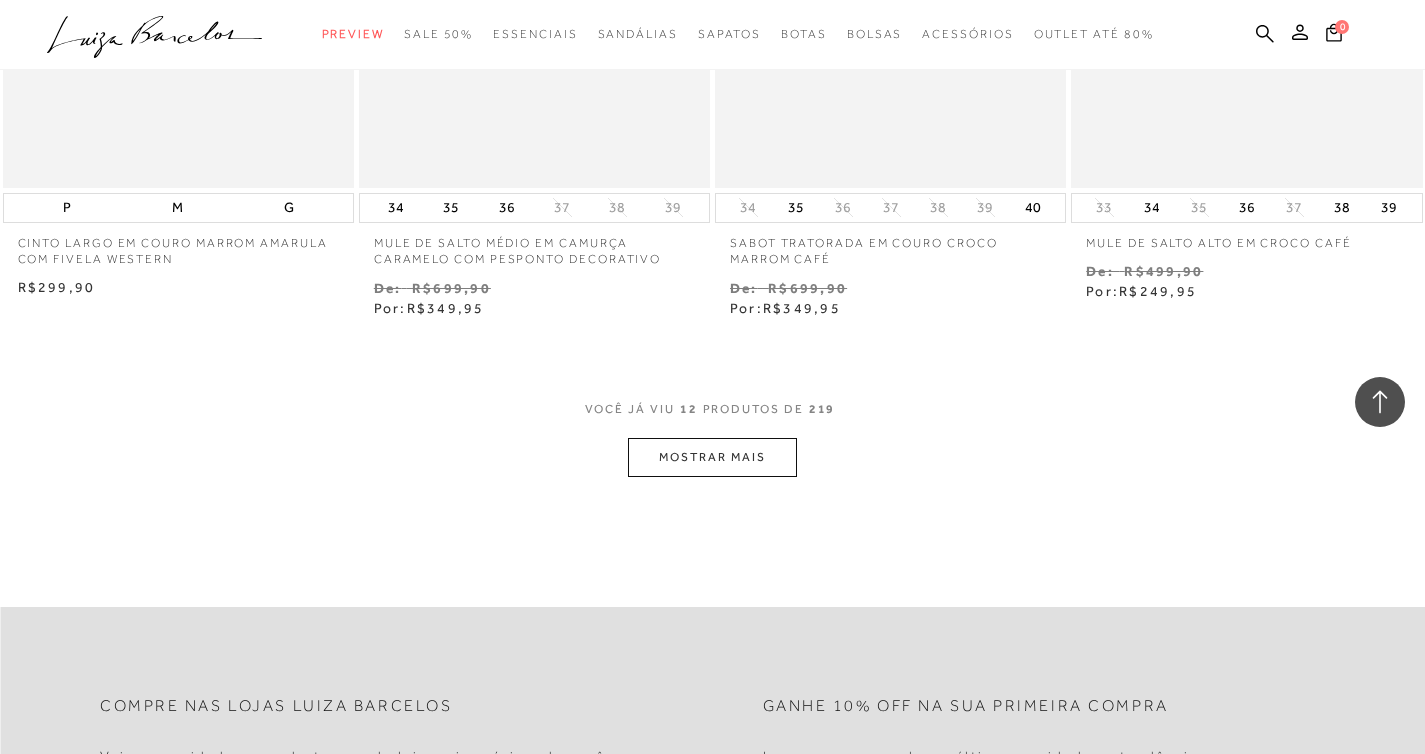 scroll, scrollTop: 1904, scrollLeft: 0, axis: vertical 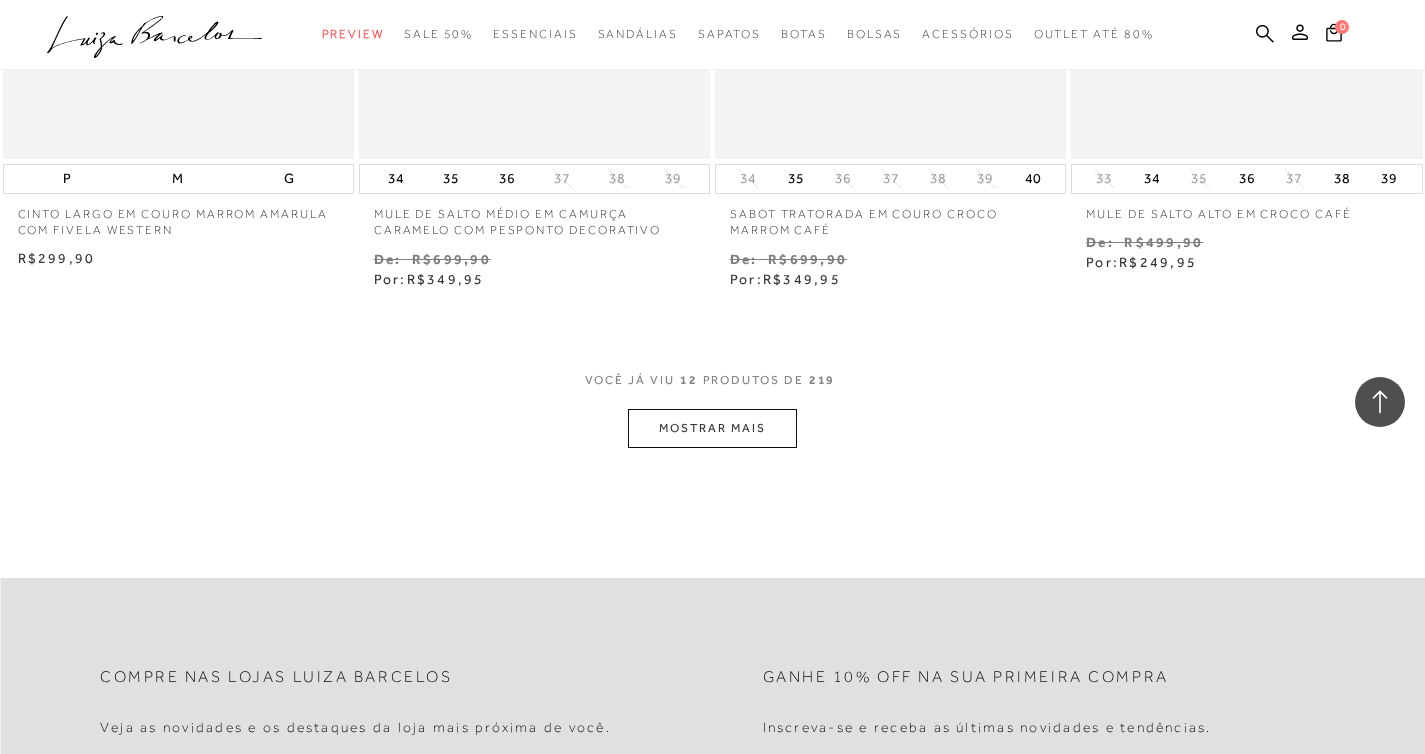 click on "MOSTRAR MAIS" at bounding box center (712, 428) 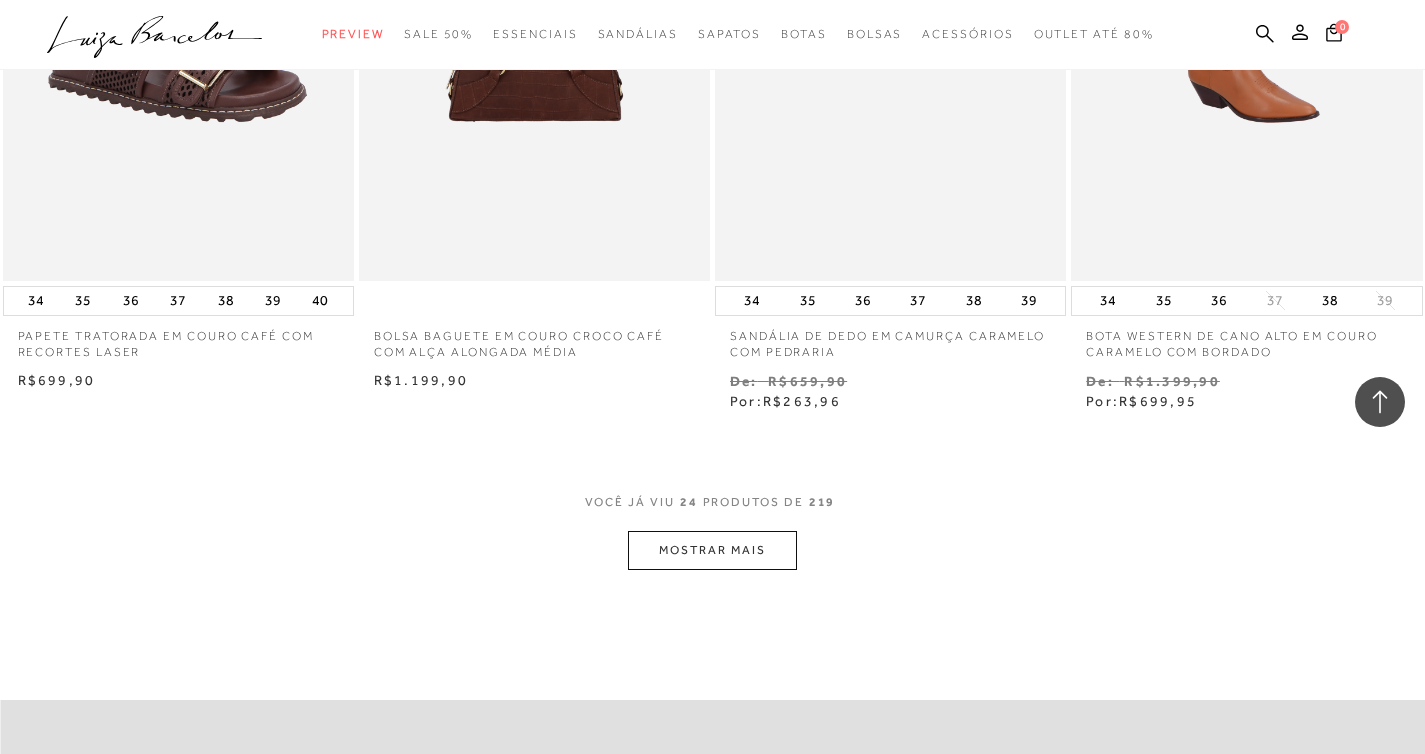scroll, scrollTop: 3817, scrollLeft: 0, axis: vertical 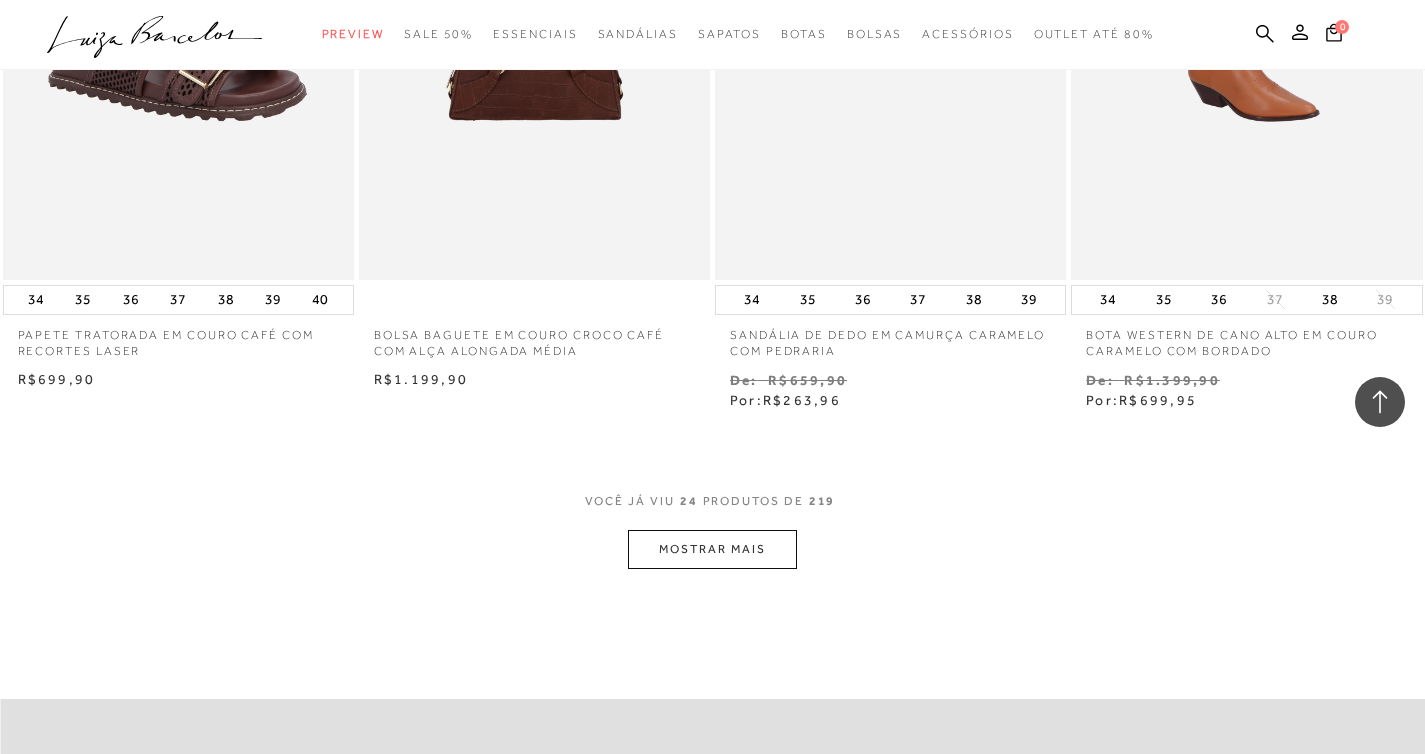 click on "MOSTRAR MAIS" at bounding box center (712, 549) 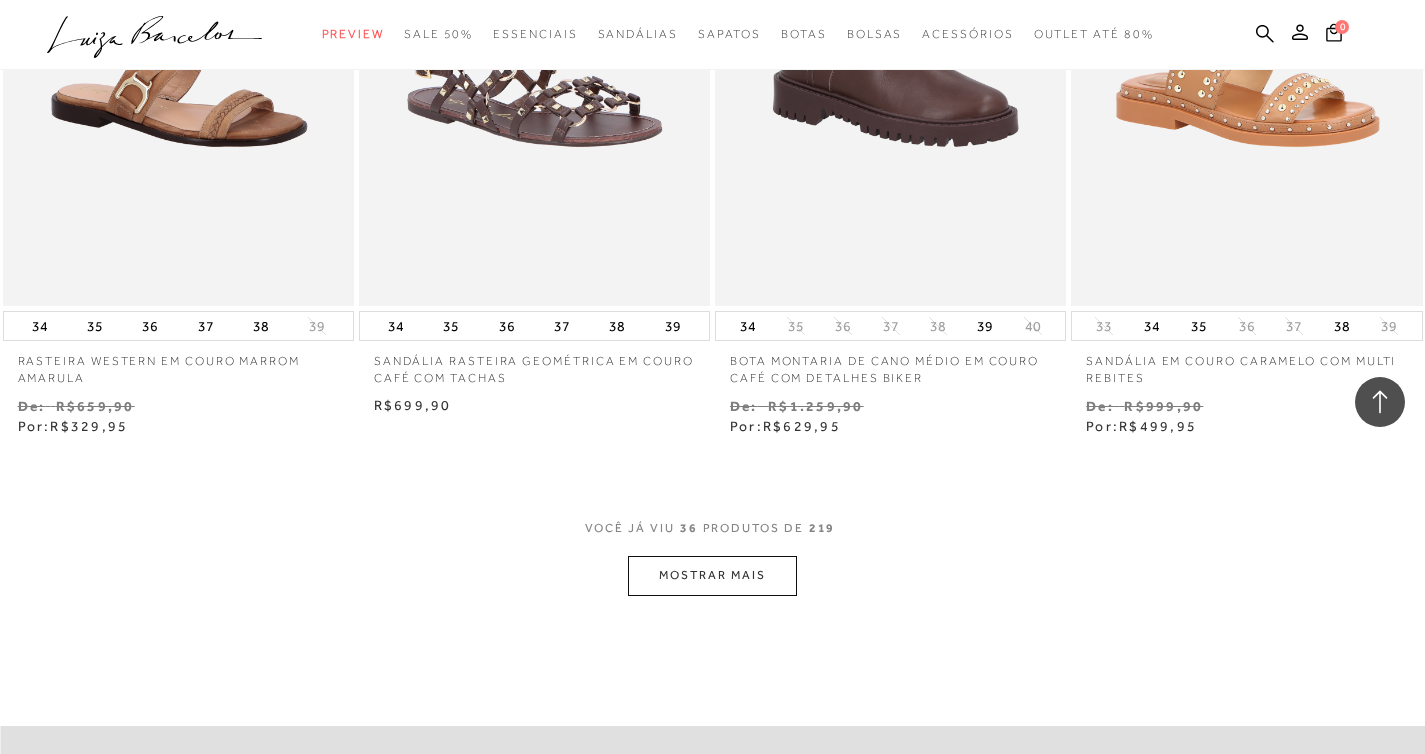 scroll, scrollTop: 5830, scrollLeft: 0, axis: vertical 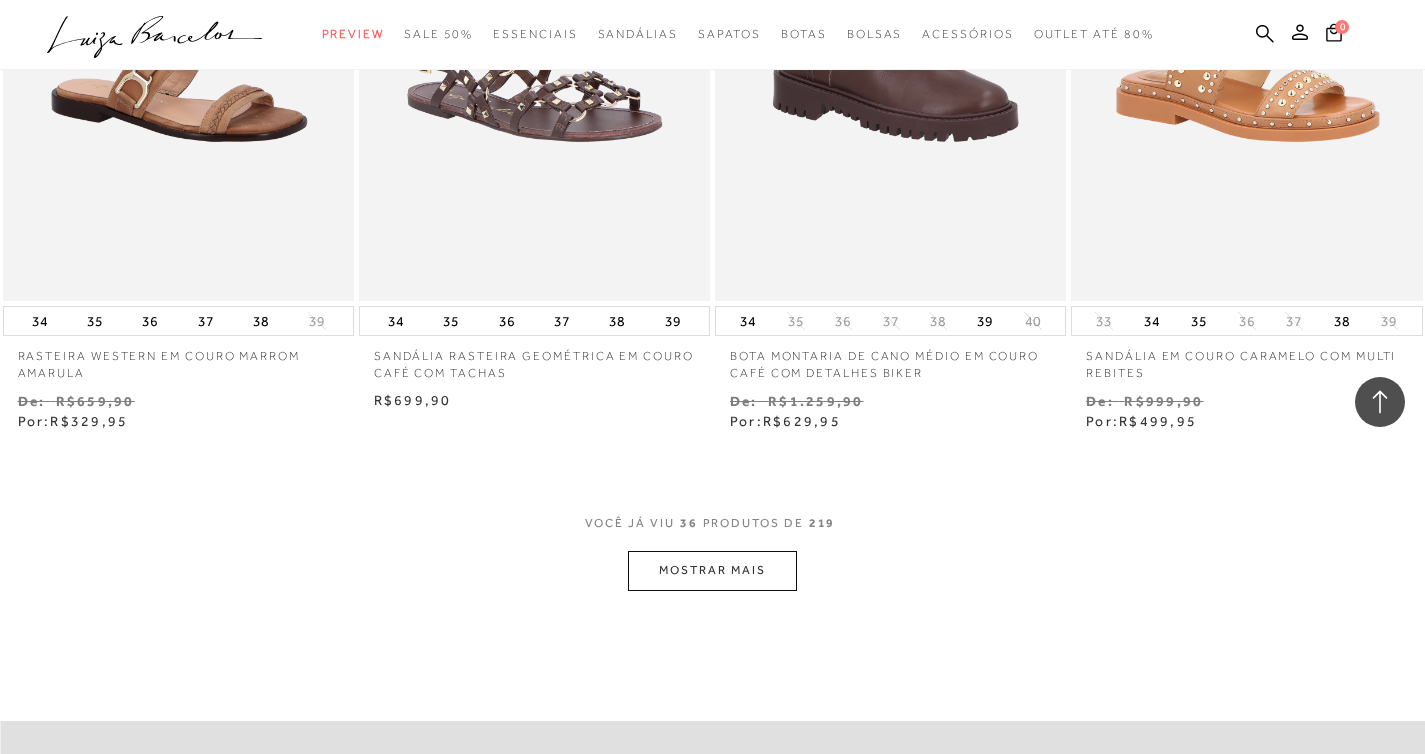 click on "MOSTRAR MAIS" at bounding box center (712, 570) 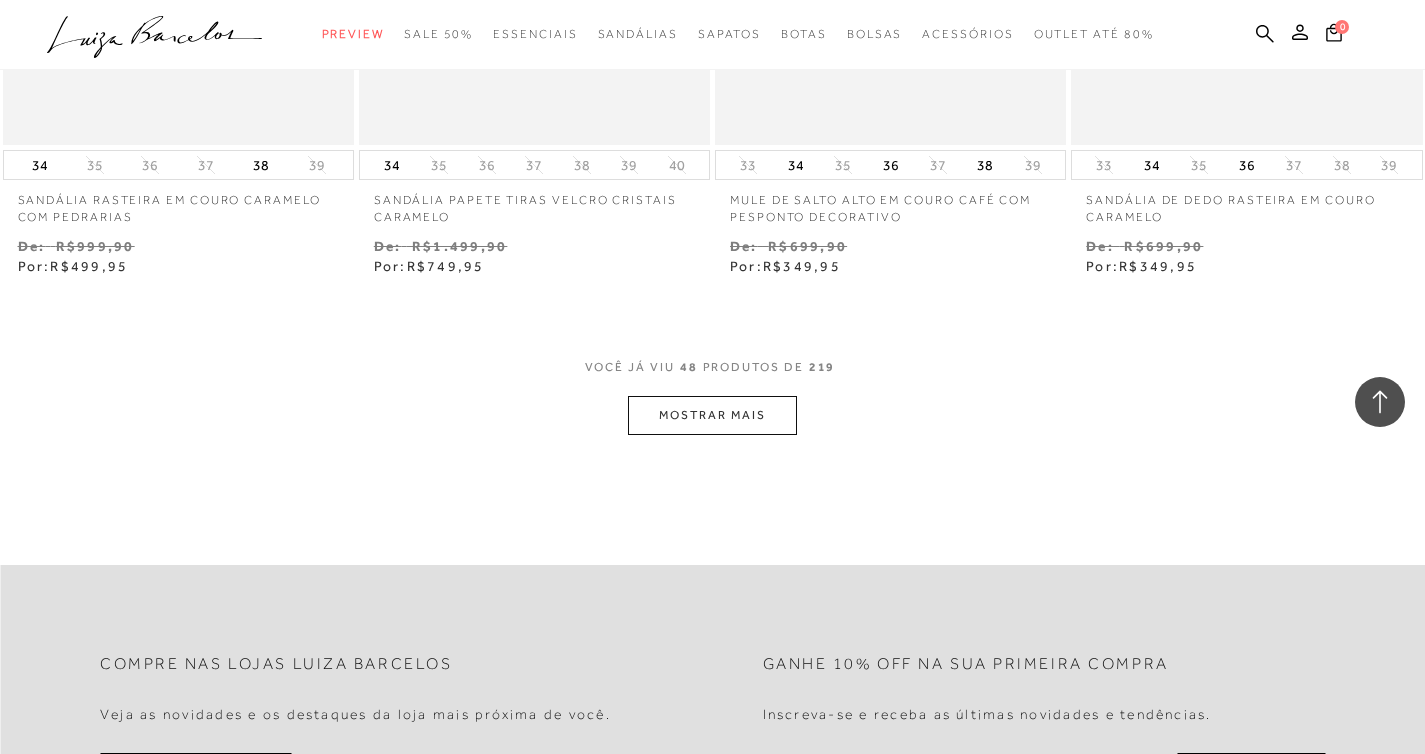 scroll, scrollTop: 8024, scrollLeft: 0, axis: vertical 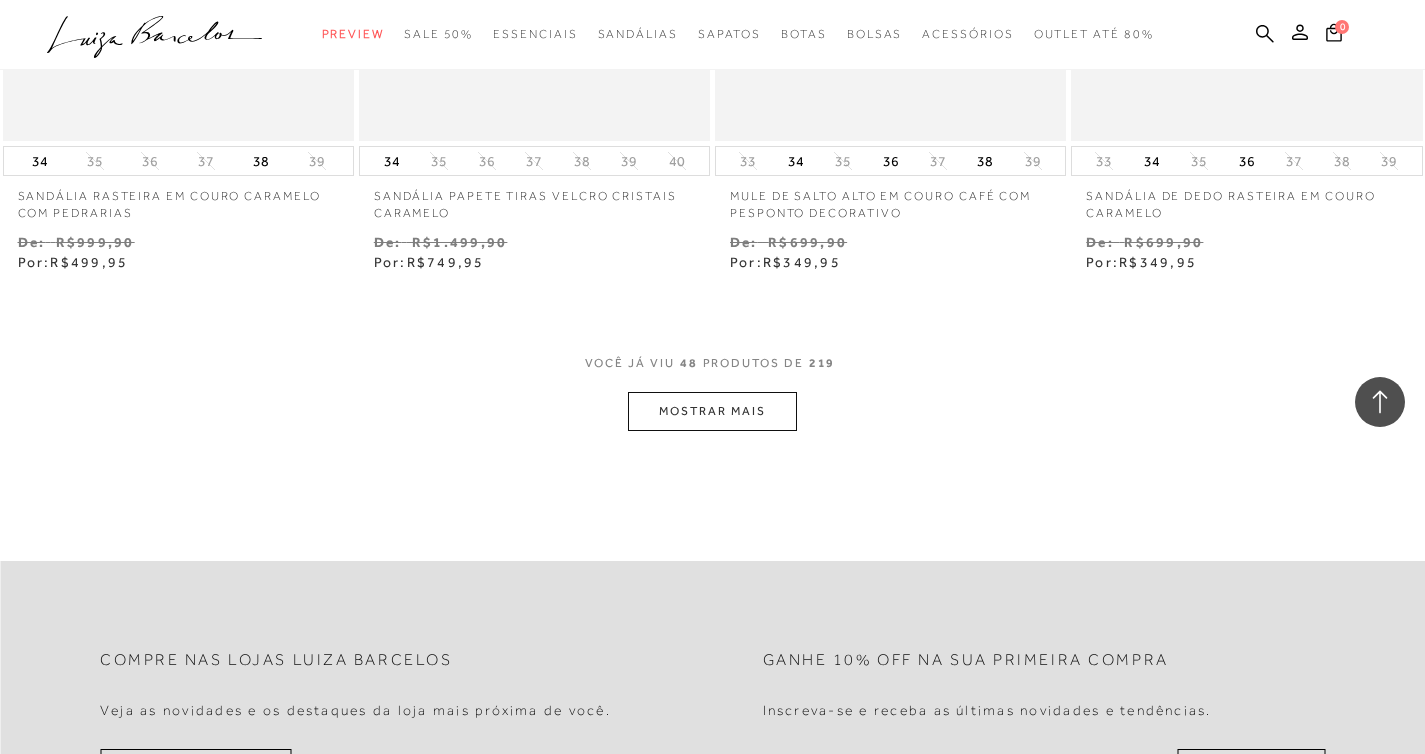 click on "MOSTRAR MAIS" at bounding box center (712, 411) 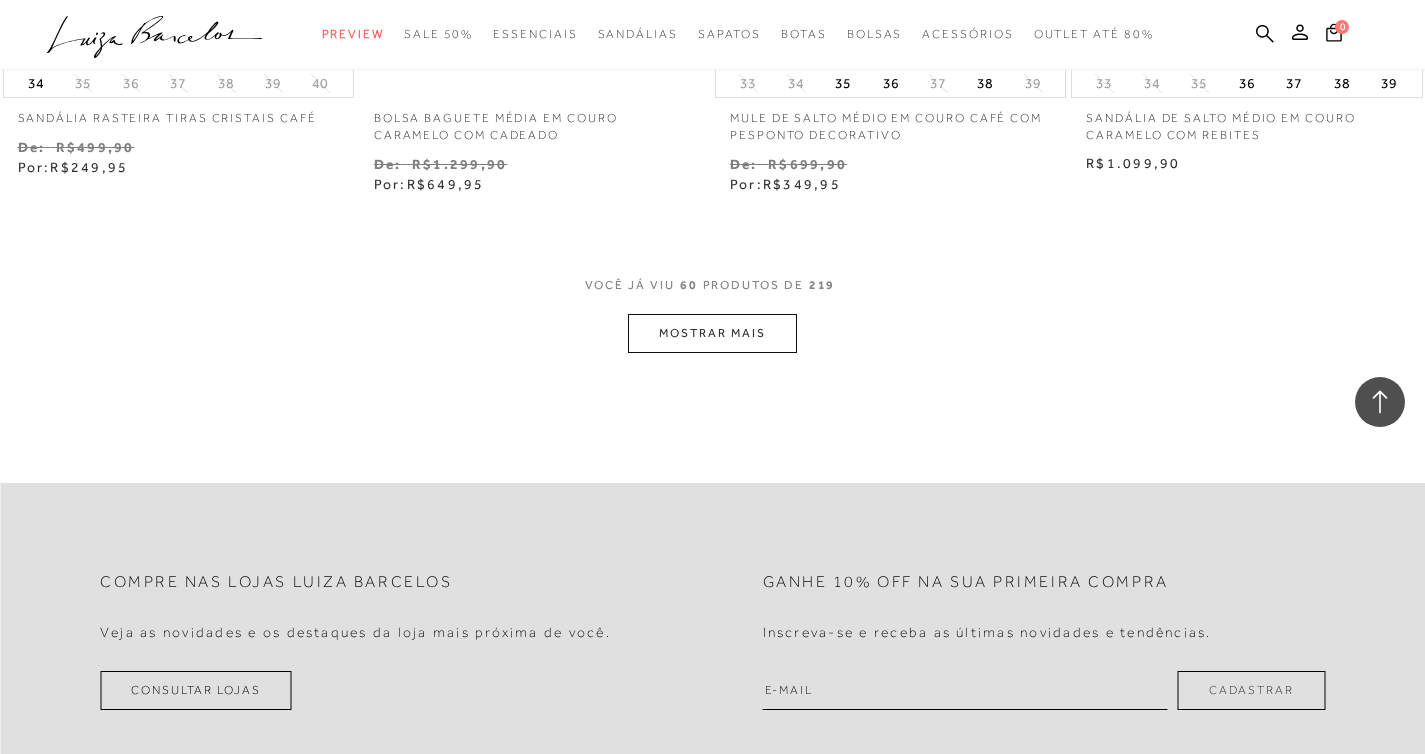 scroll, scrollTop: 10152, scrollLeft: 0, axis: vertical 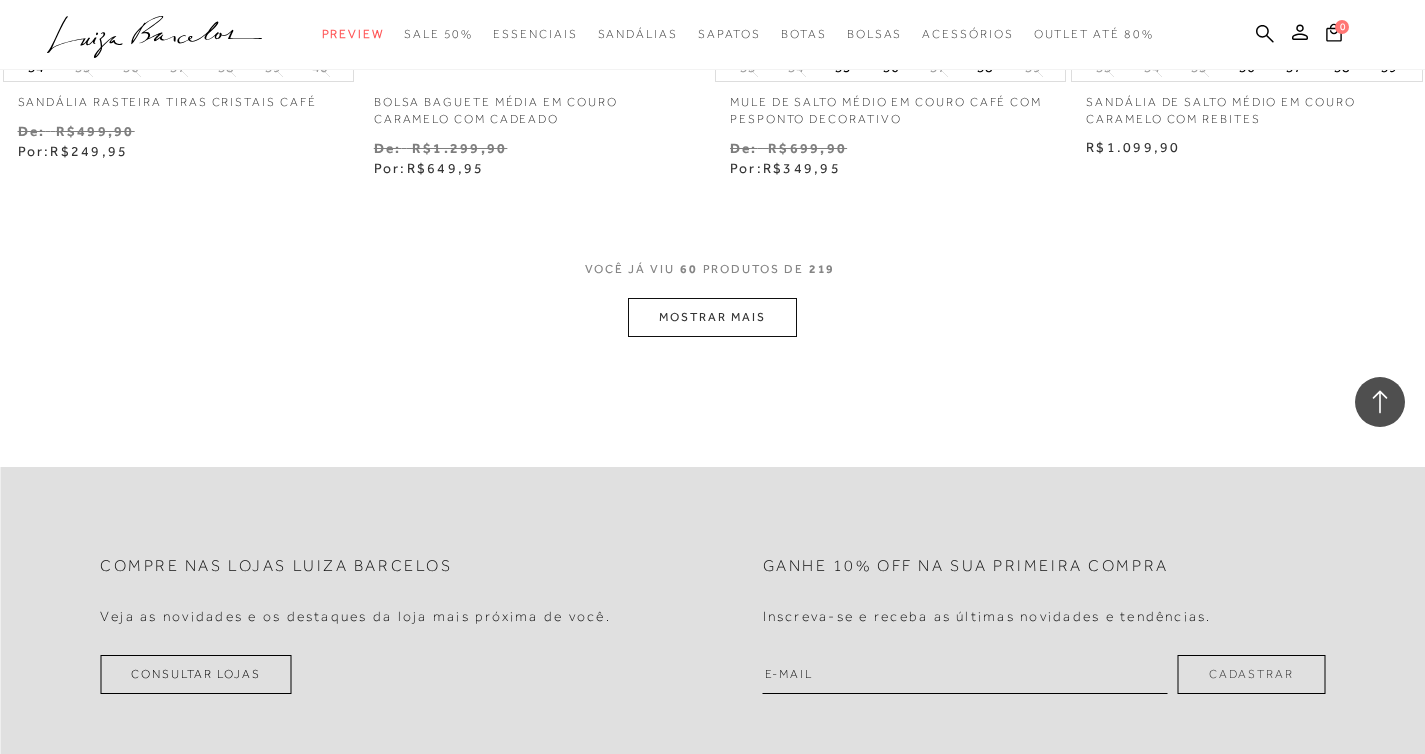 click on "MOSTRAR MAIS" at bounding box center [712, 317] 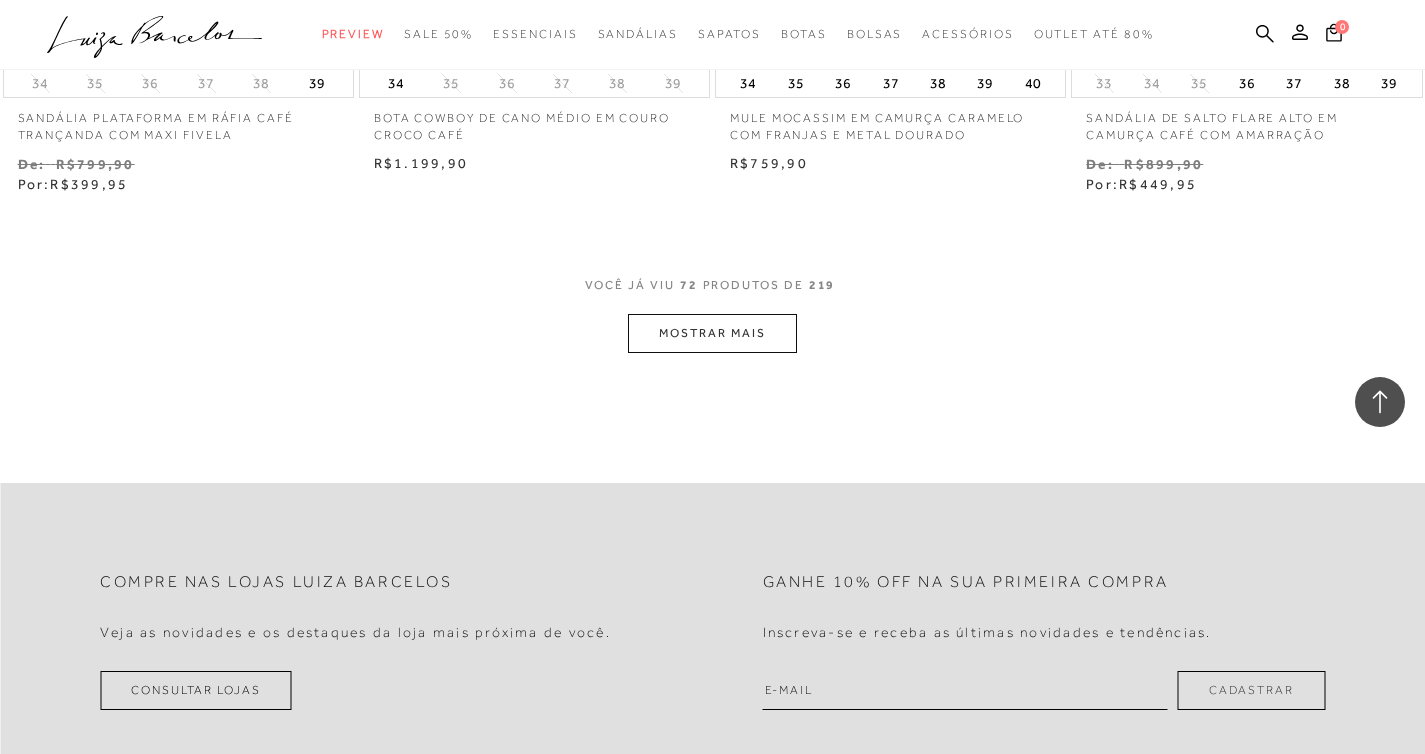 scroll, scrollTop: 12163, scrollLeft: 0, axis: vertical 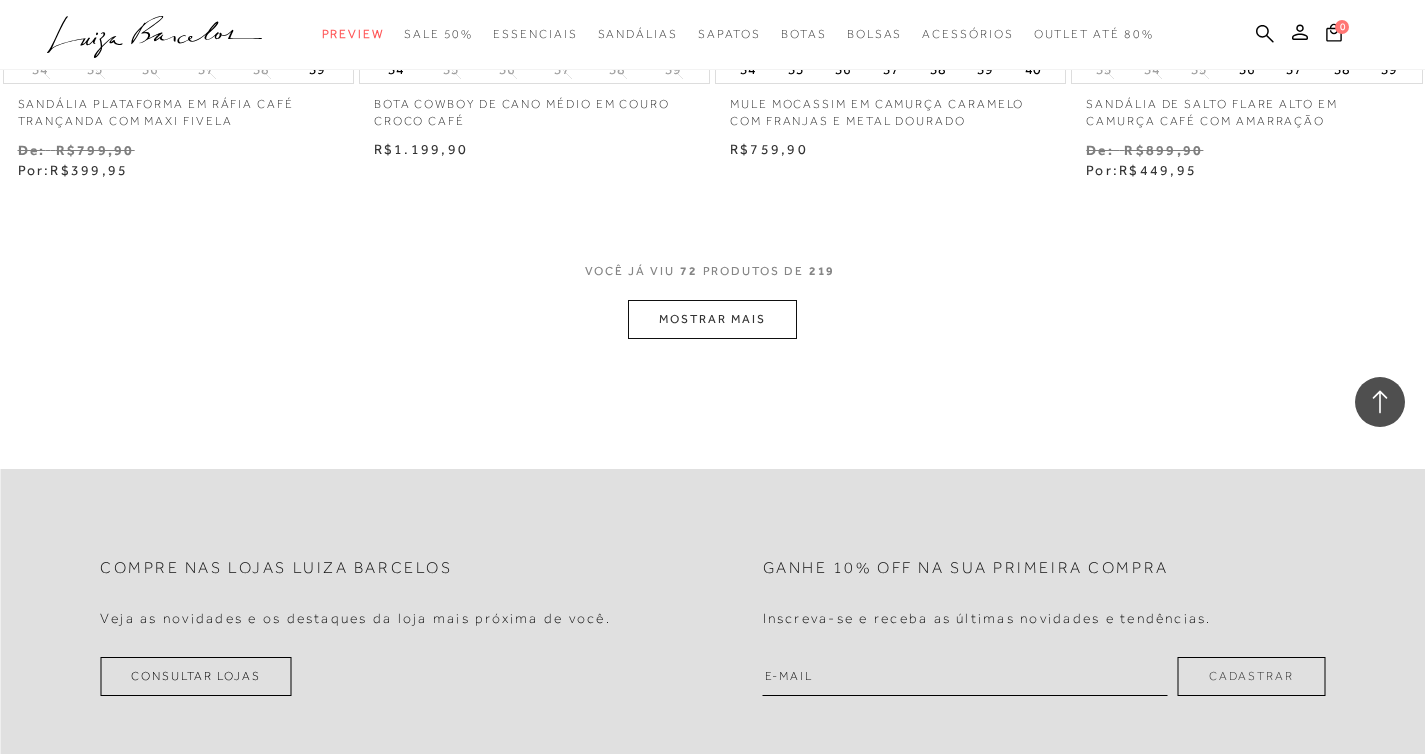 click on "MOSTRAR MAIS" at bounding box center [712, 319] 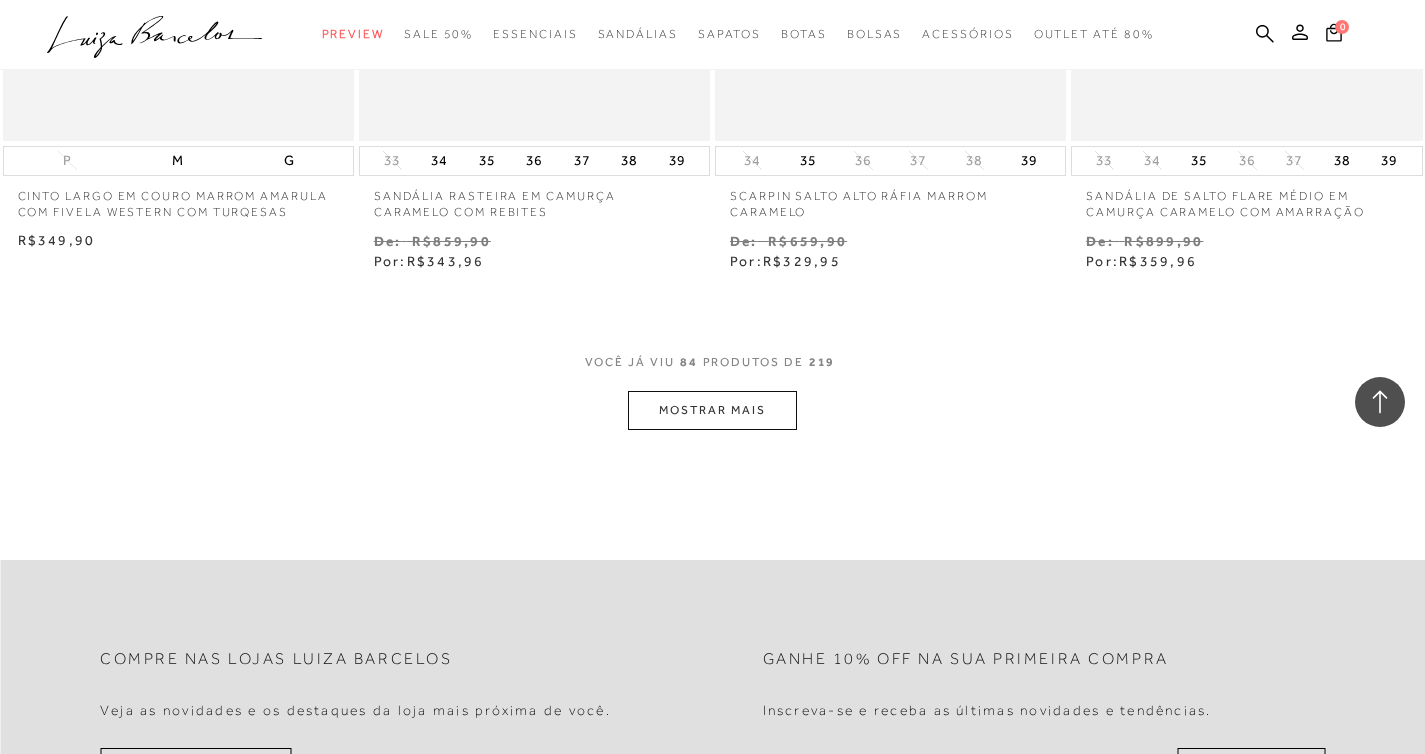scroll, scrollTop: 14187, scrollLeft: 0, axis: vertical 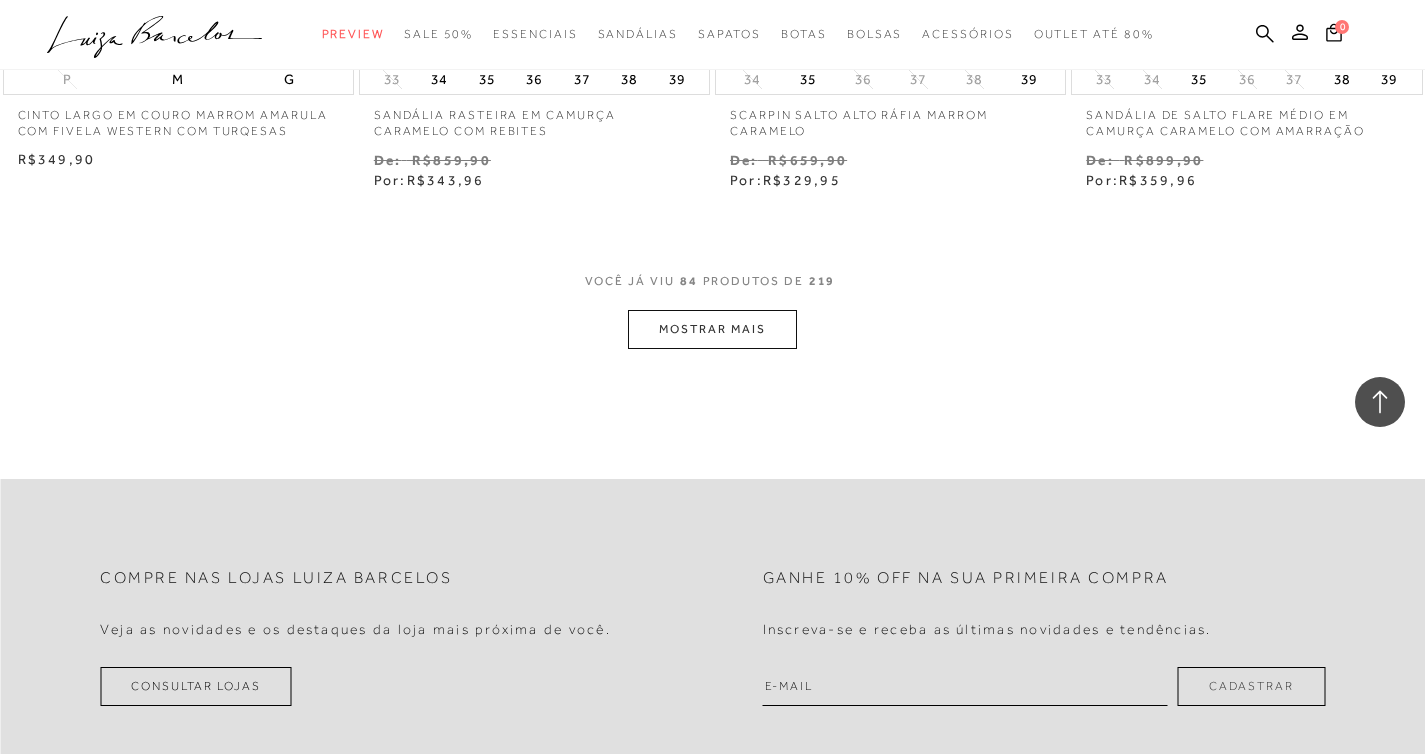 click on "MOSTRAR MAIS" at bounding box center (712, 329) 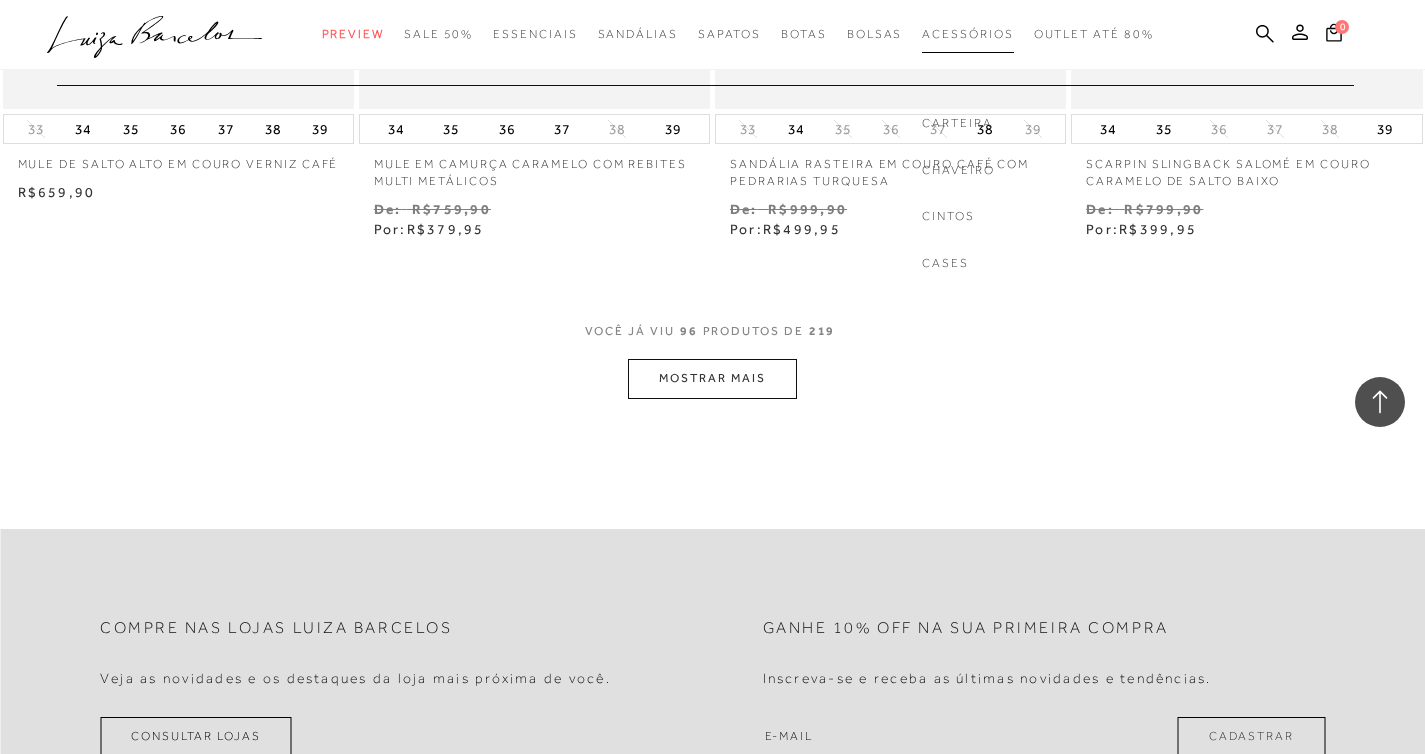 scroll, scrollTop: 16184, scrollLeft: 0, axis: vertical 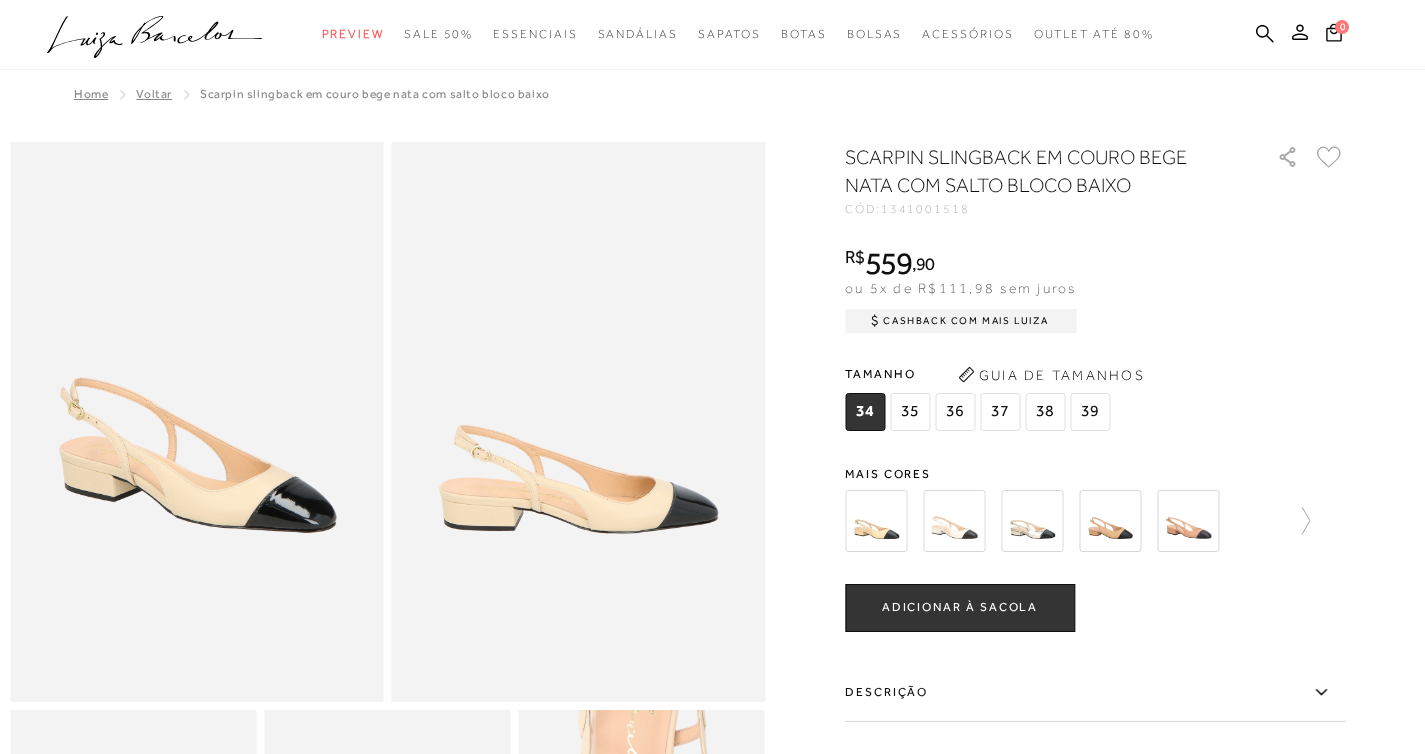 click at bounding box center (876, 521) 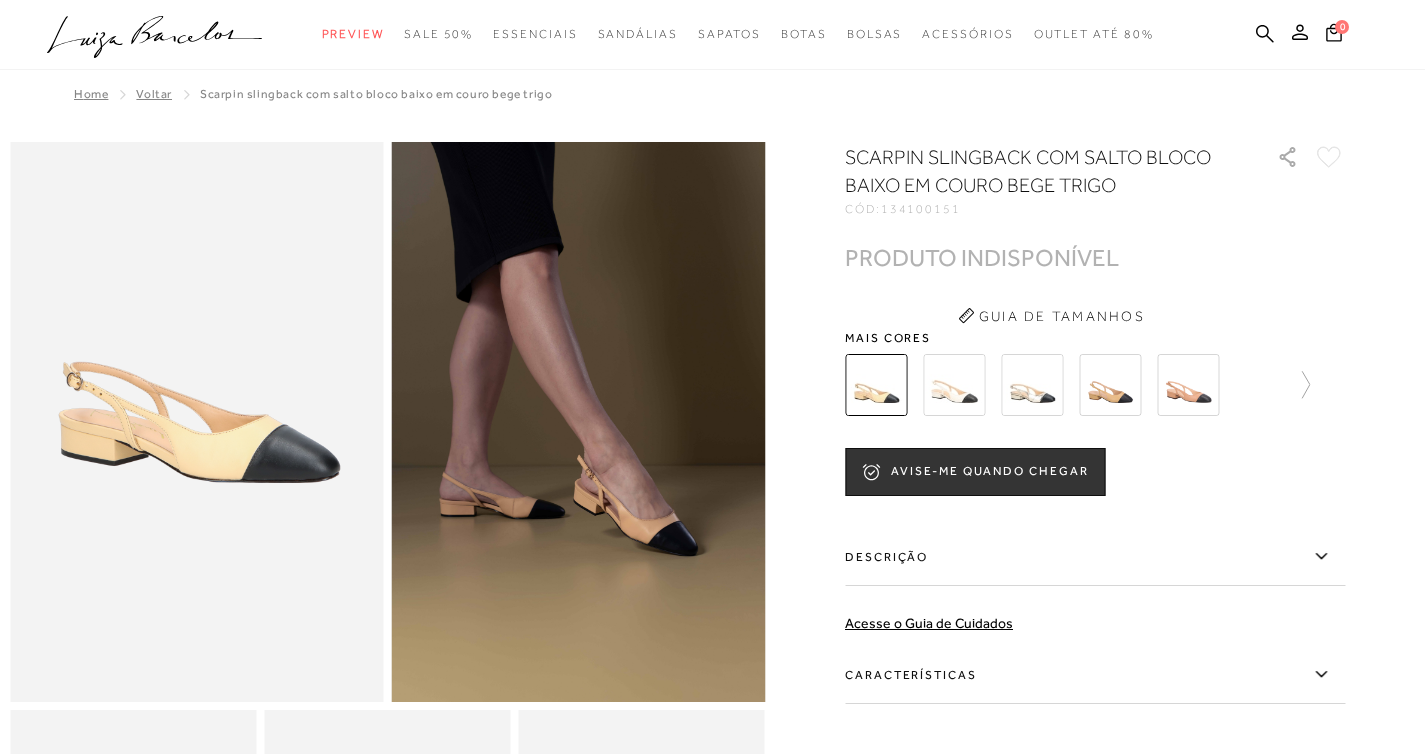 click at bounding box center [954, 385] 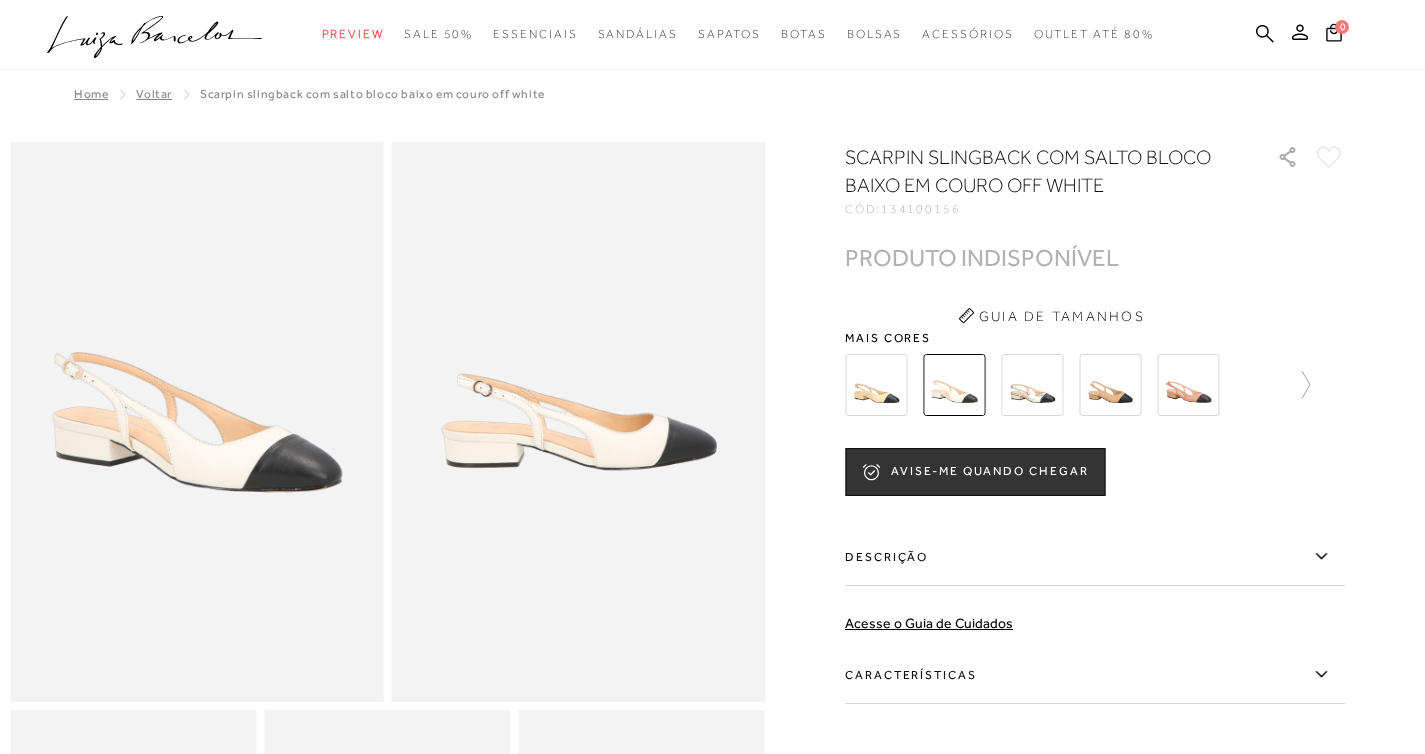 click at bounding box center (1032, 385) 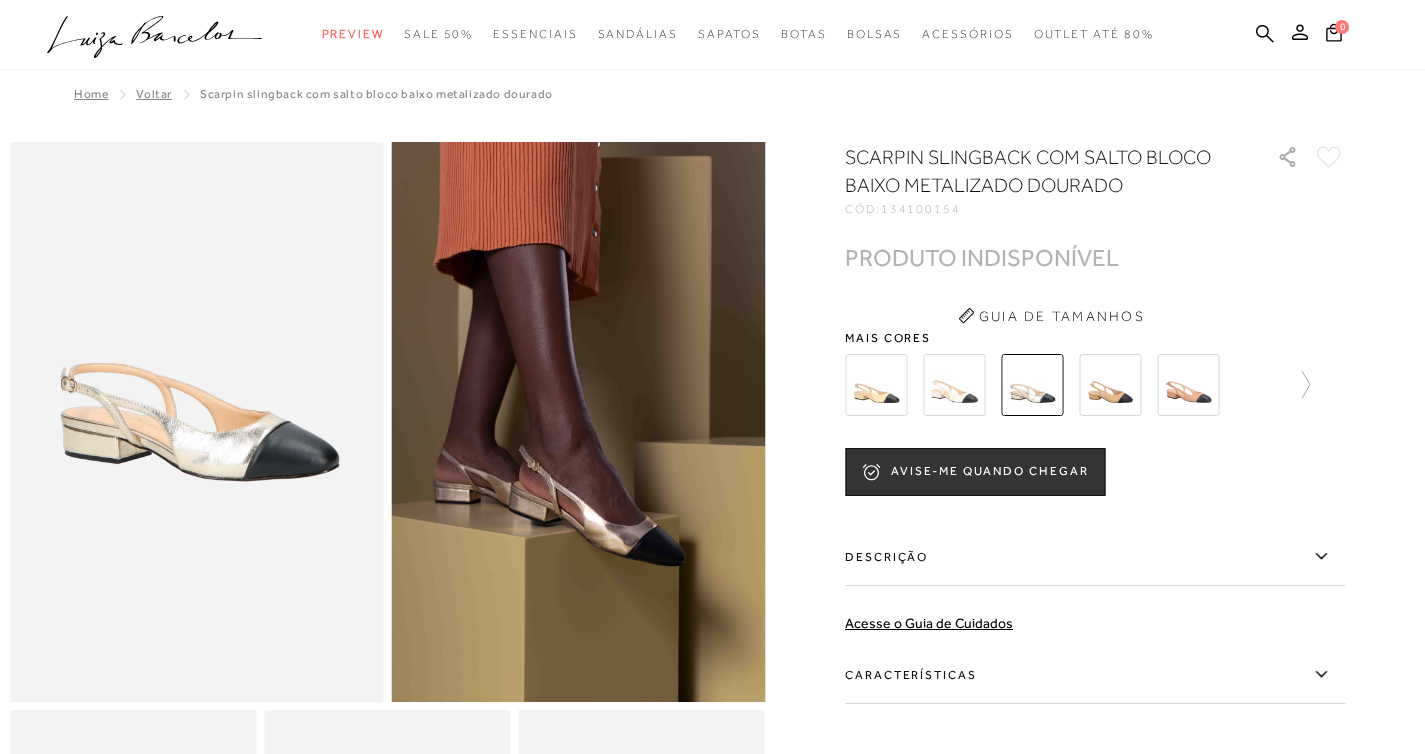 click at bounding box center (1110, 385) 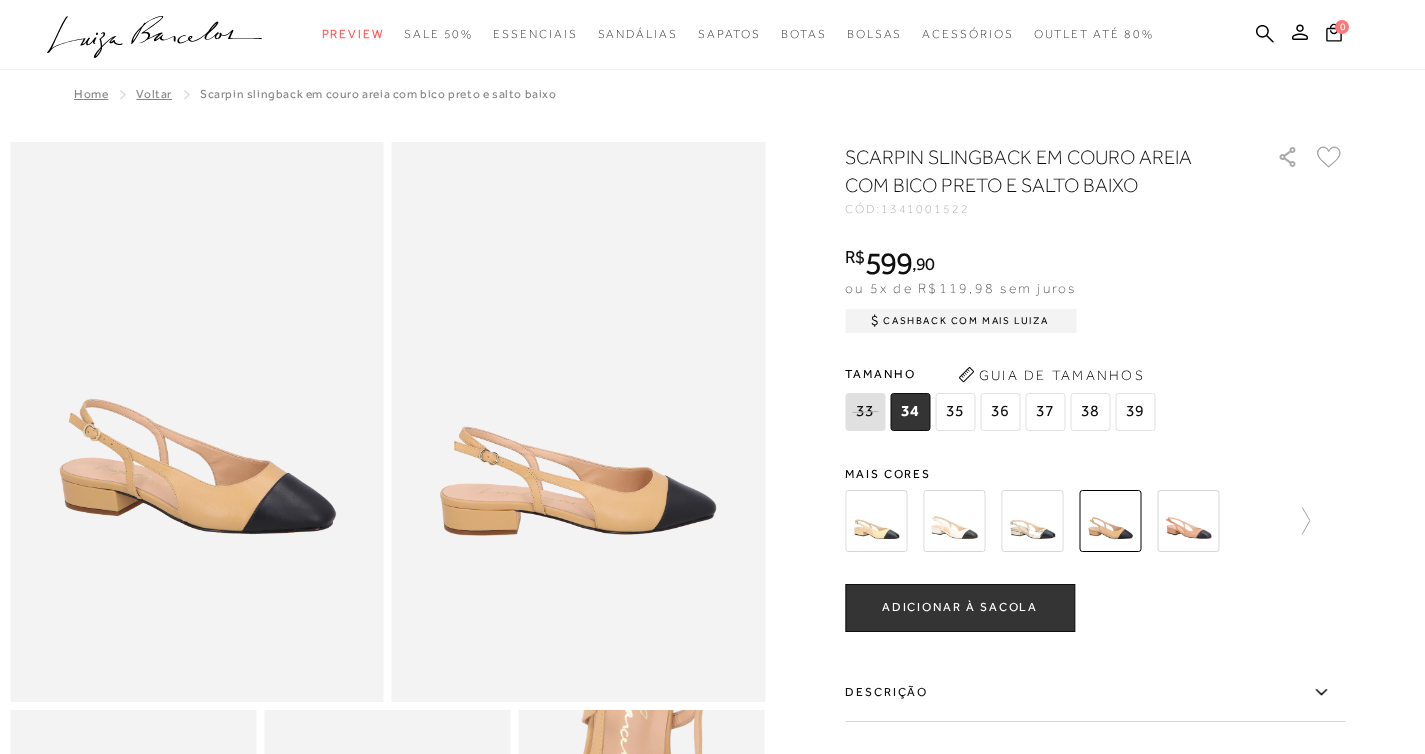click at bounding box center (1188, 521) 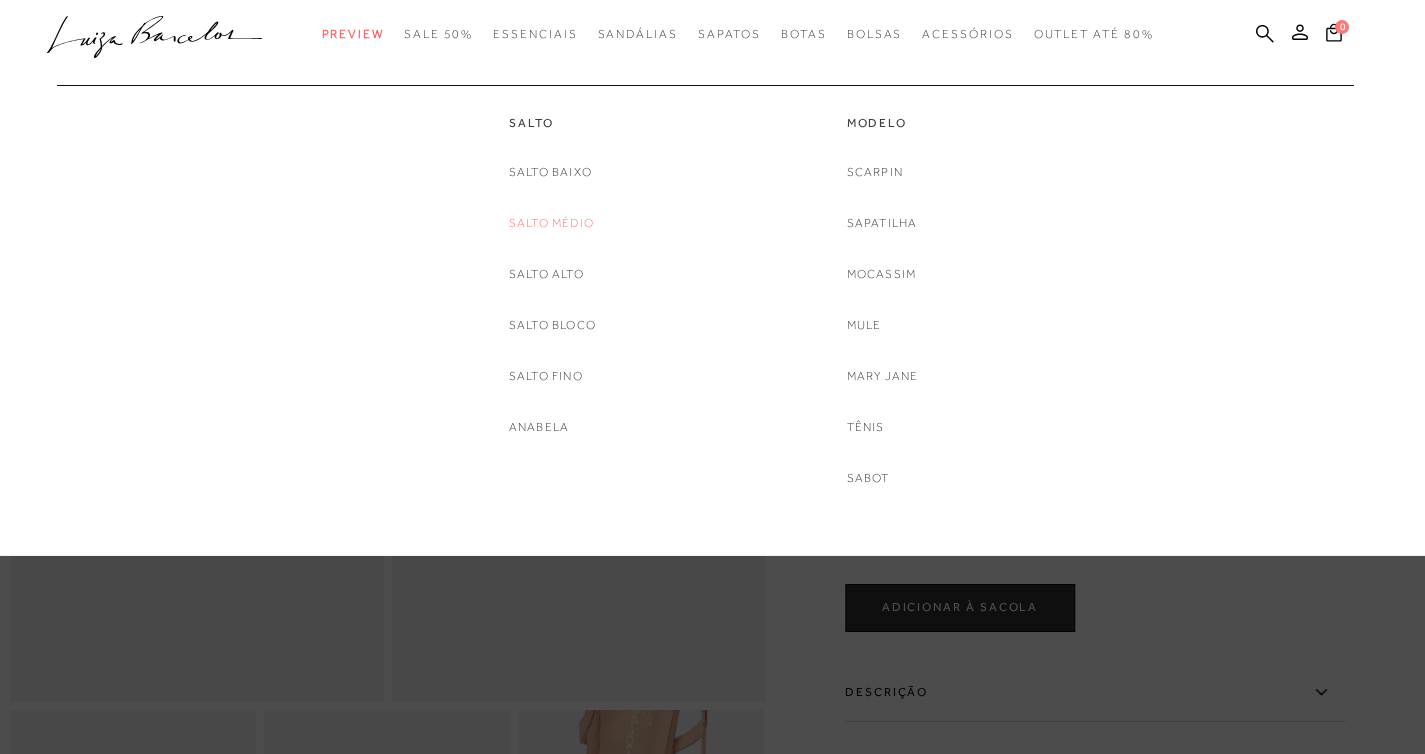 click on "Salto Médio" at bounding box center (551, 223) 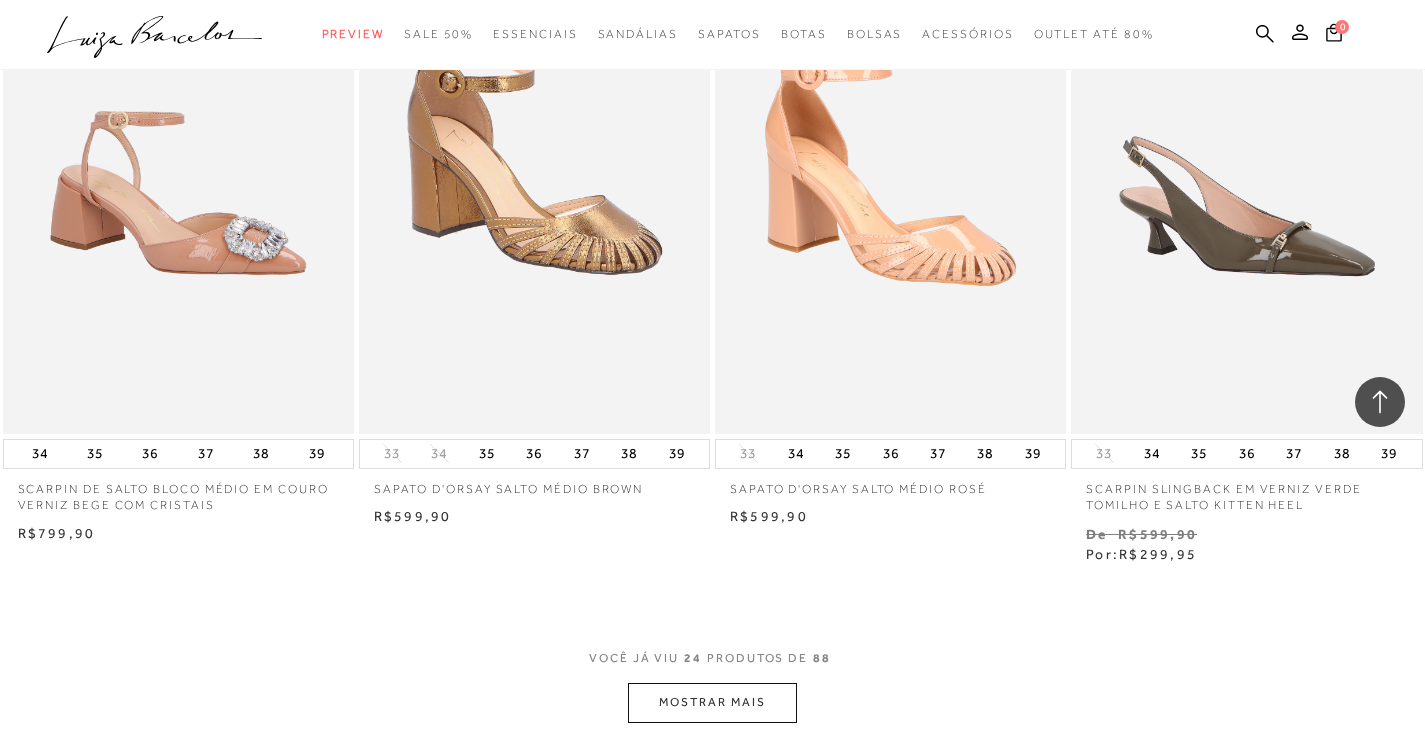 scroll, scrollTop: 3523, scrollLeft: 0, axis: vertical 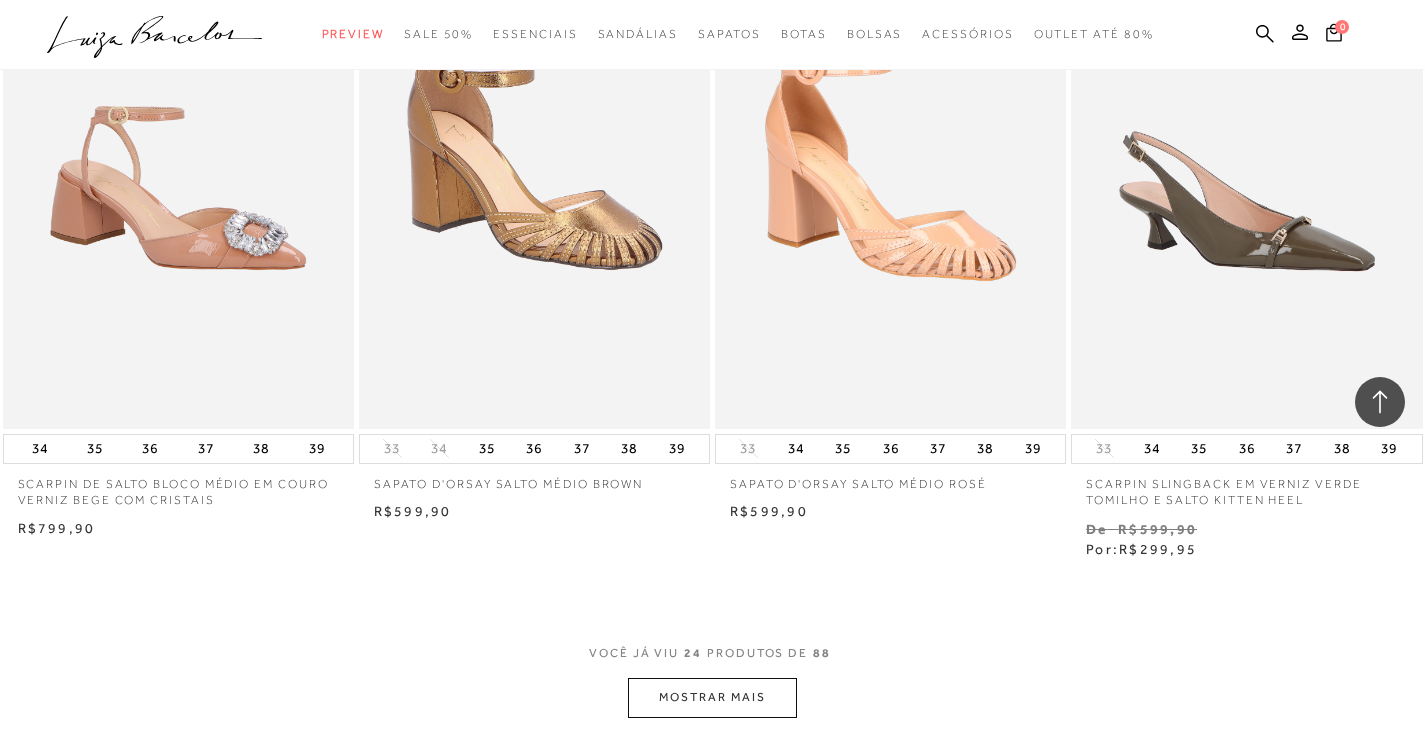 click on "MOSTRAR MAIS" at bounding box center (712, 697) 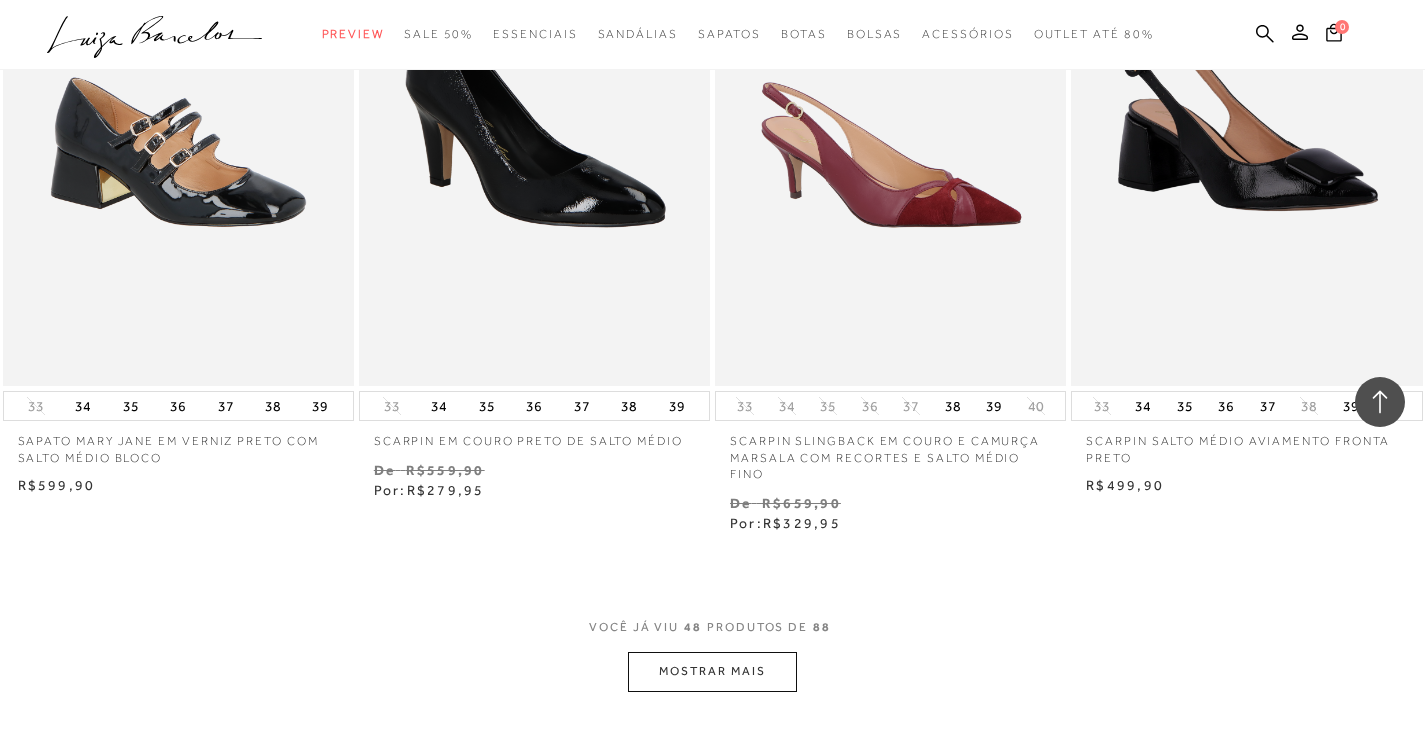 scroll, scrollTop: 7703, scrollLeft: 0, axis: vertical 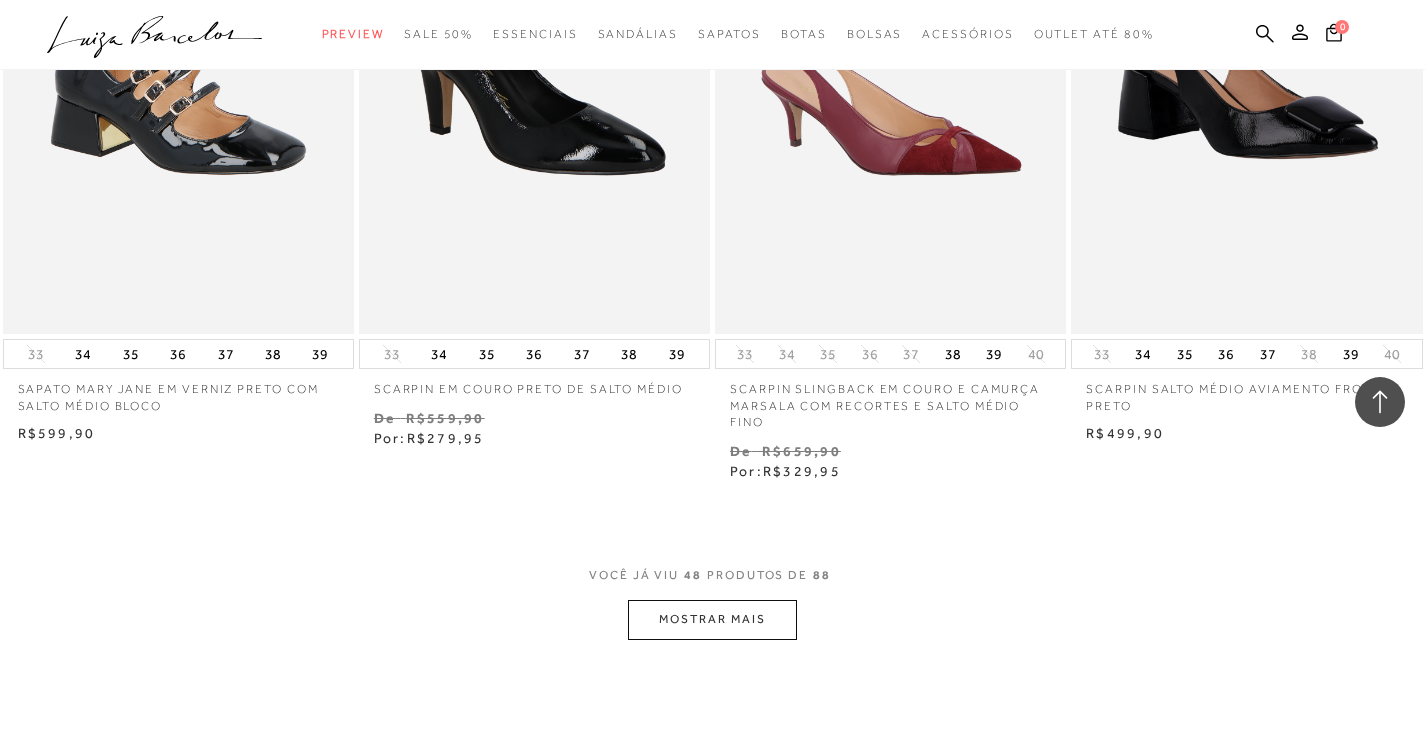 click on "MOSTRAR MAIS" at bounding box center [712, 619] 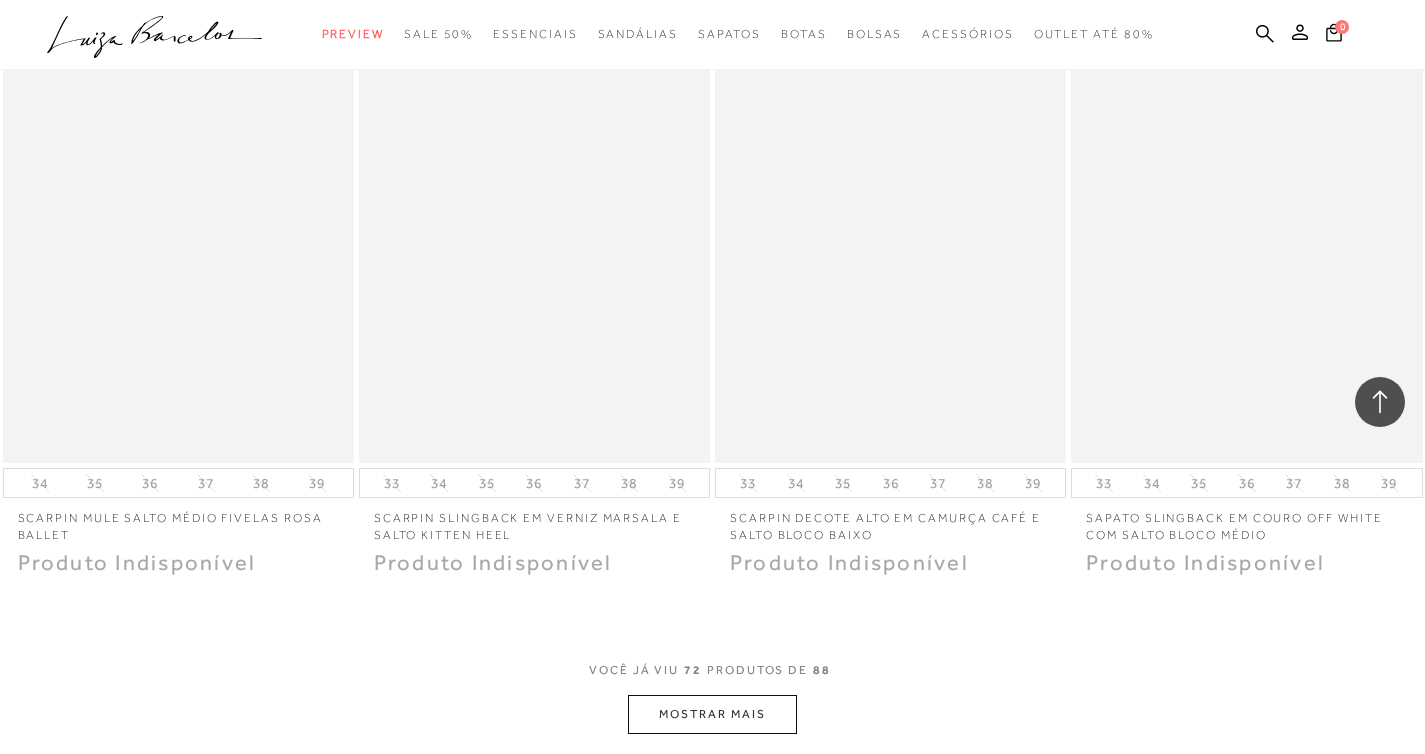 scroll, scrollTop: 11678, scrollLeft: 0, axis: vertical 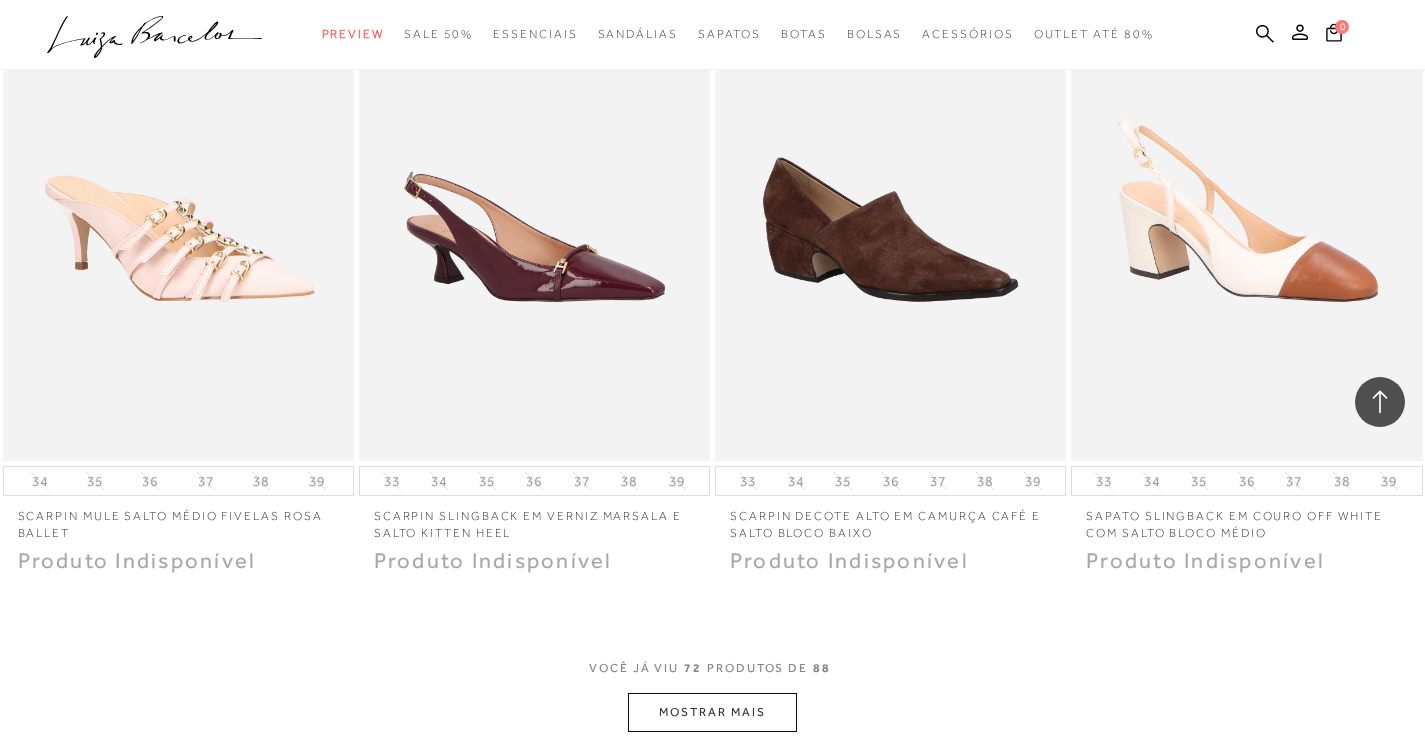 click on "MOSTRAR MAIS" at bounding box center (712, 712) 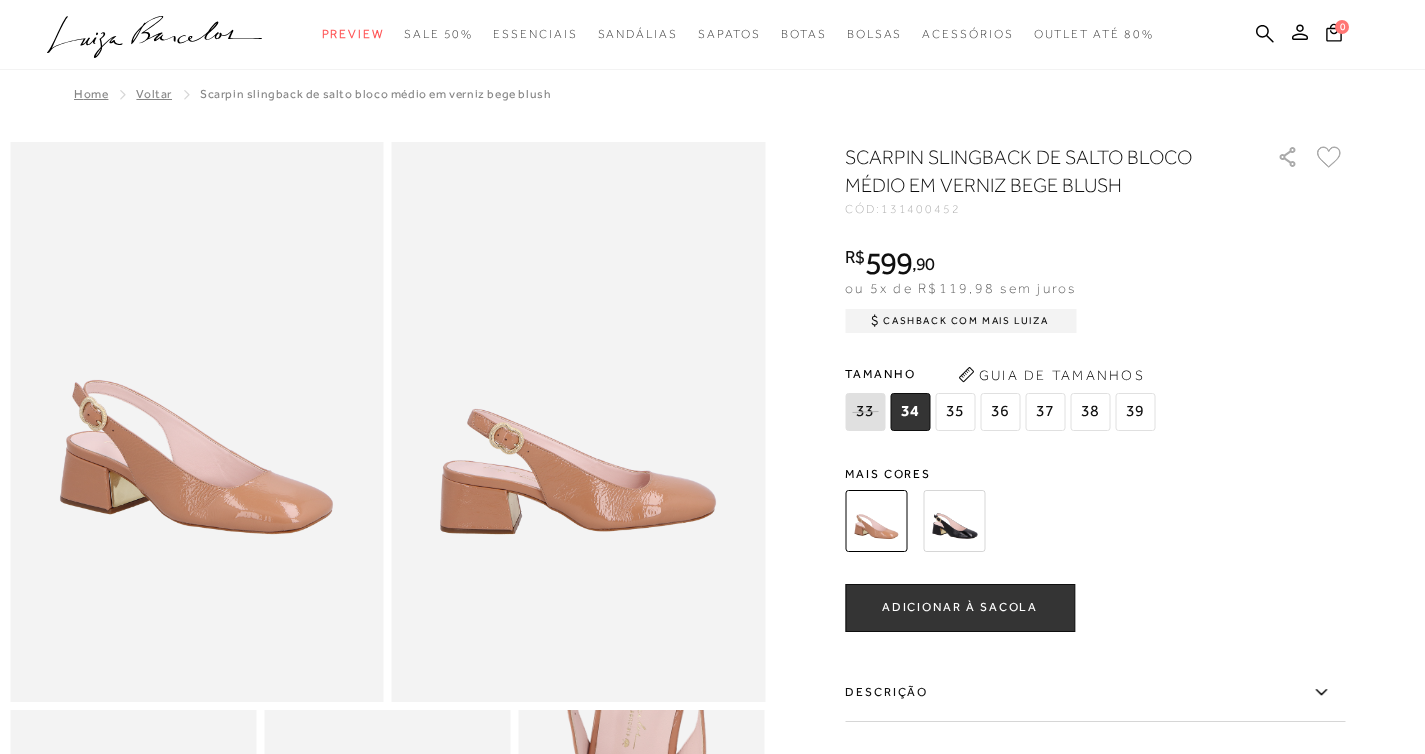 scroll, scrollTop: 0, scrollLeft: 0, axis: both 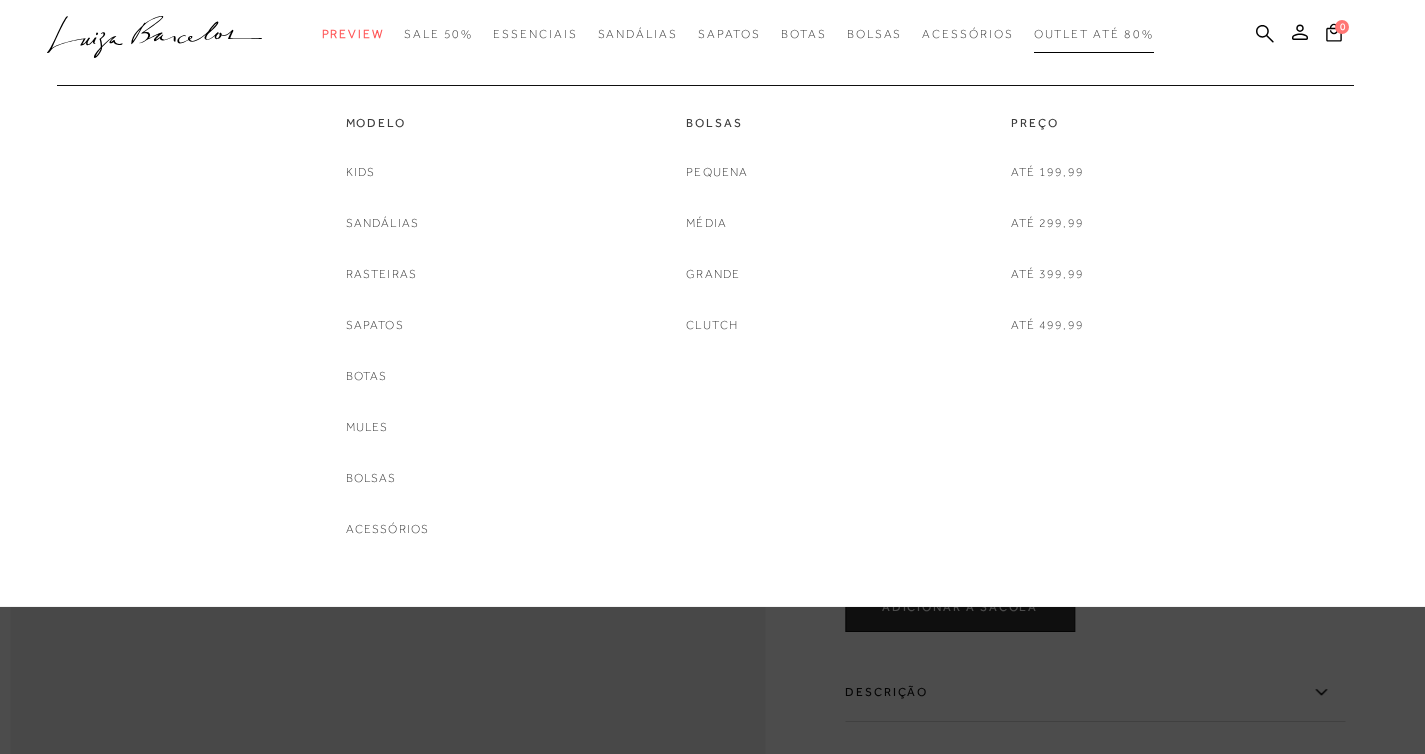 click on "Outlet até 80%" at bounding box center [1094, 34] 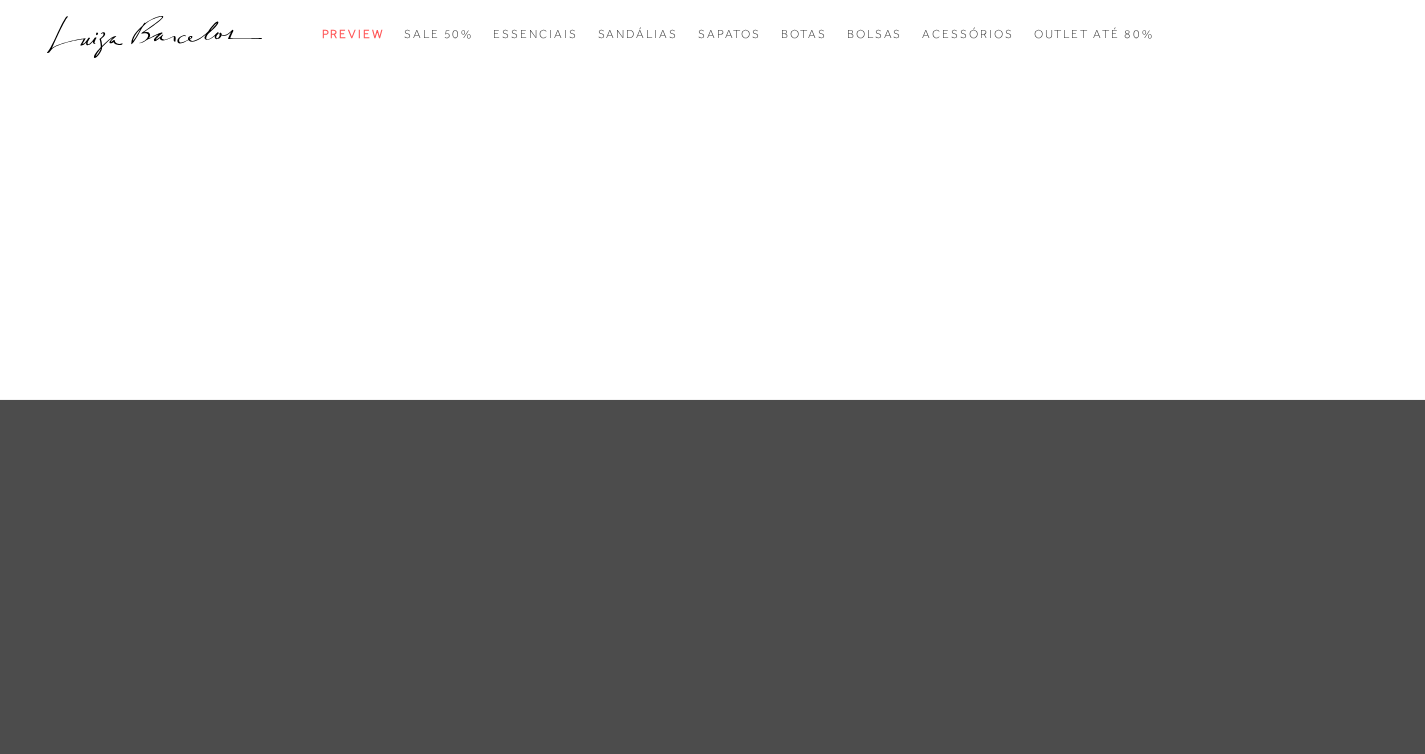 scroll, scrollTop: 0, scrollLeft: 0, axis: both 